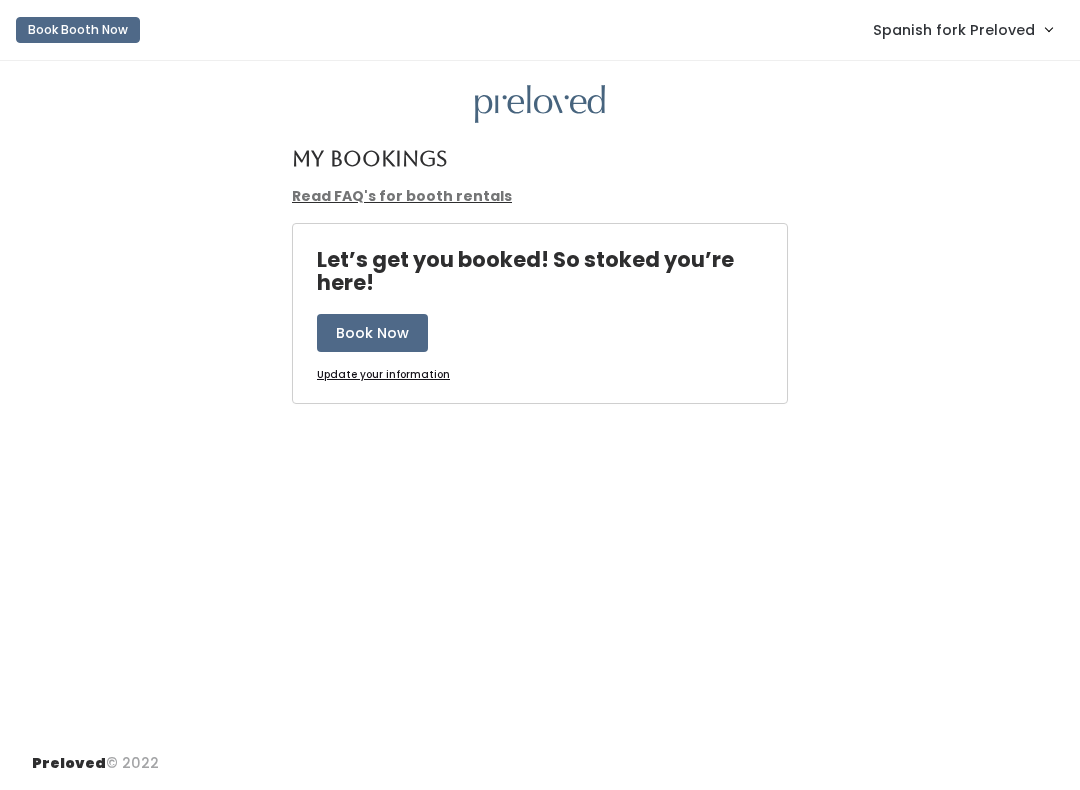 scroll, scrollTop: 0, scrollLeft: 0, axis: both 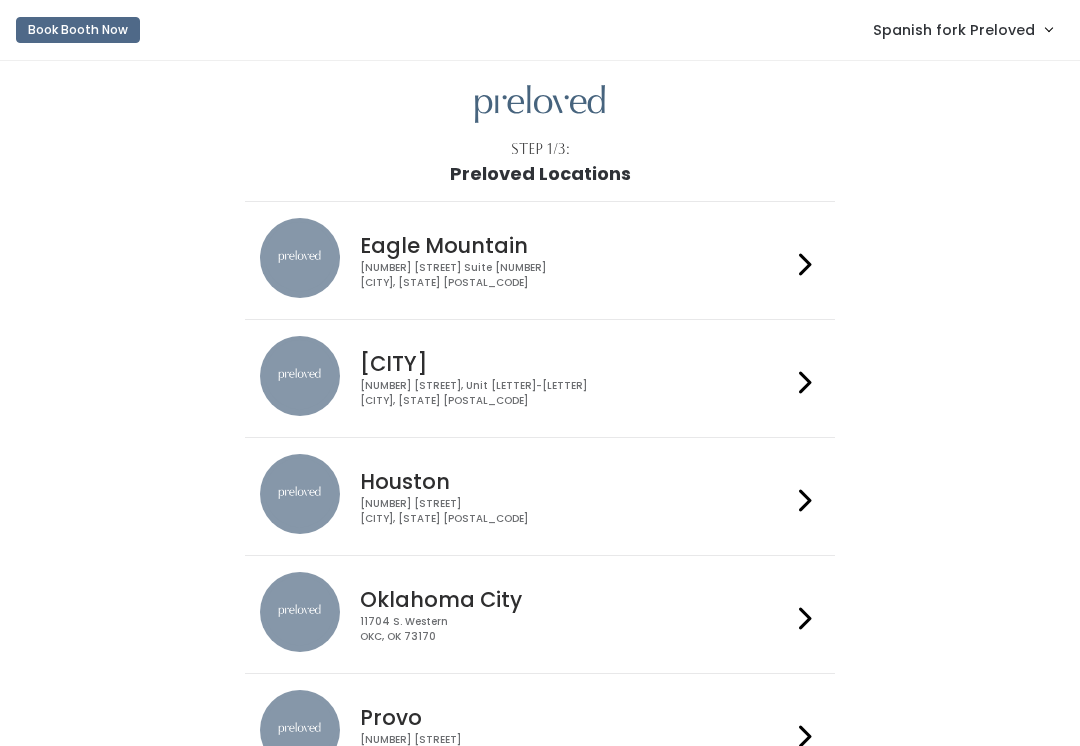 click on "Spanish fork Preloved" at bounding box center (954, 30) 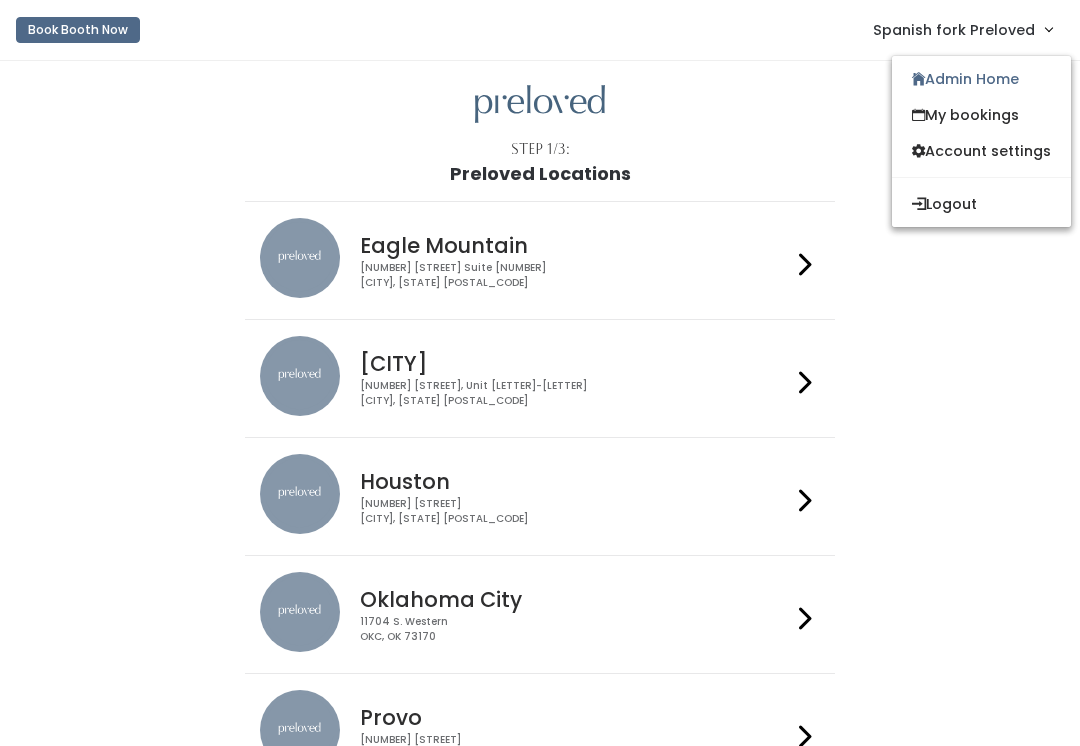 click on "Admin Home" at bounding box center [981, 79] 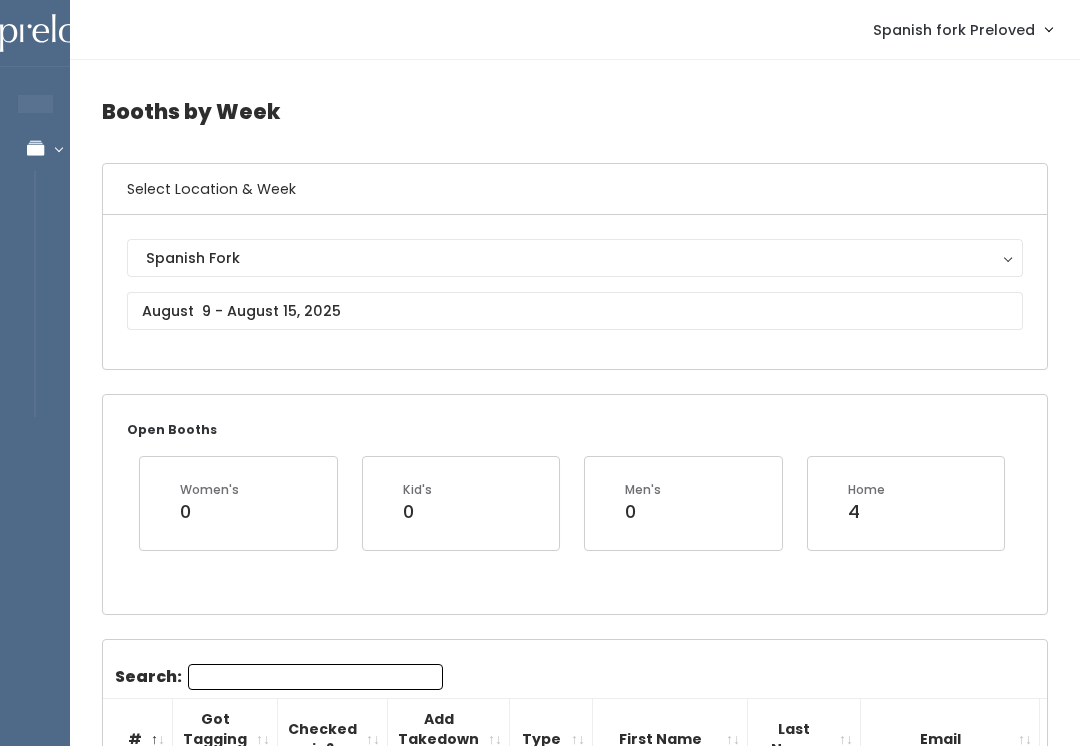 scroll, scrollTop: 0, scrollLeft: 0, axis: both 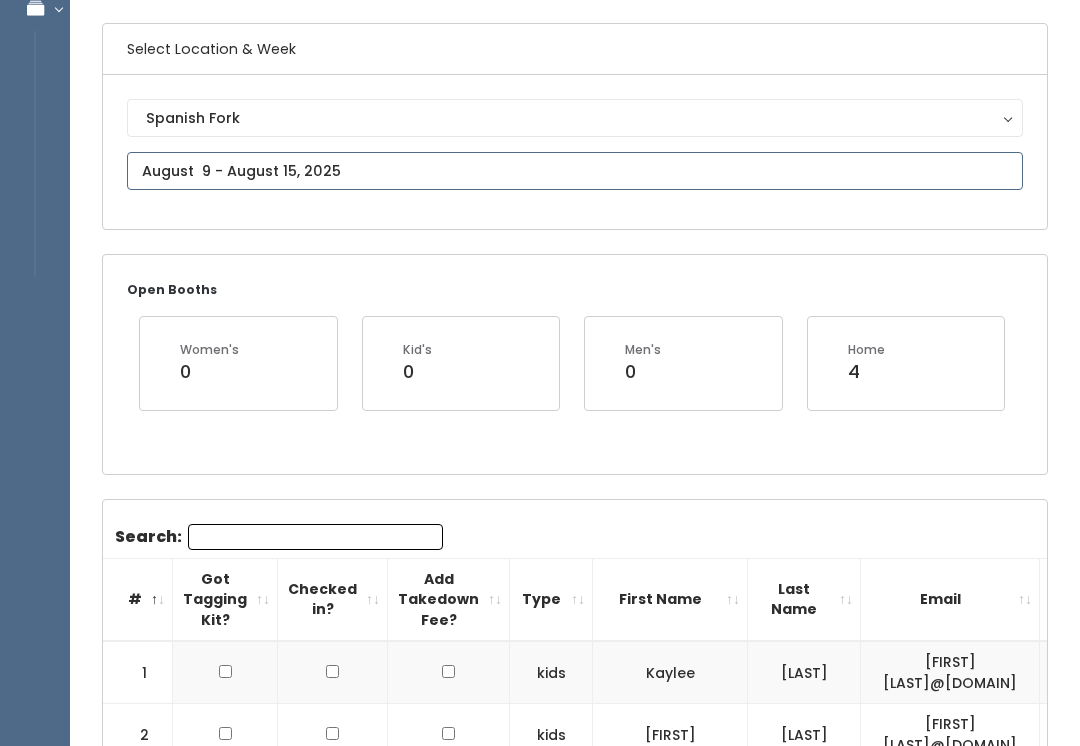 click on "EMPLOYEES
Manage Bookings
Booths by Week
All Bookings
Bookings with Booths
Booth Discounts
Seller Check-in
Spanish fork Preloved
Admin Home
My bookings
Logout" at bounding box center [540, 2595] 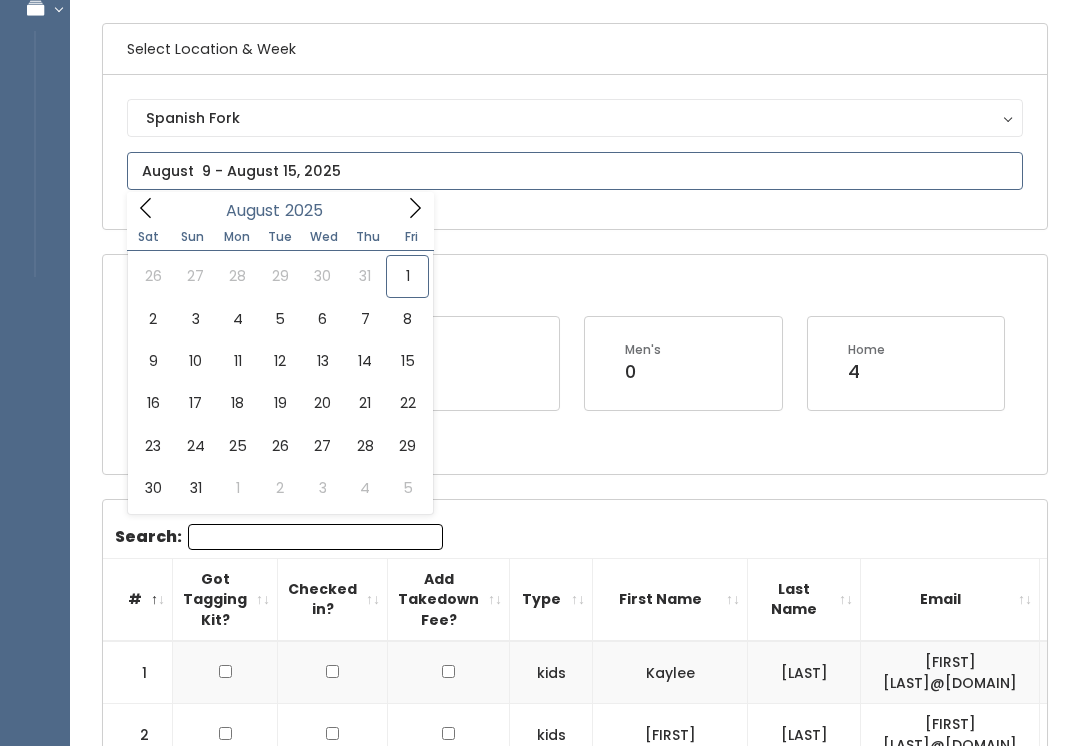 click at bounding box center [146, 207] 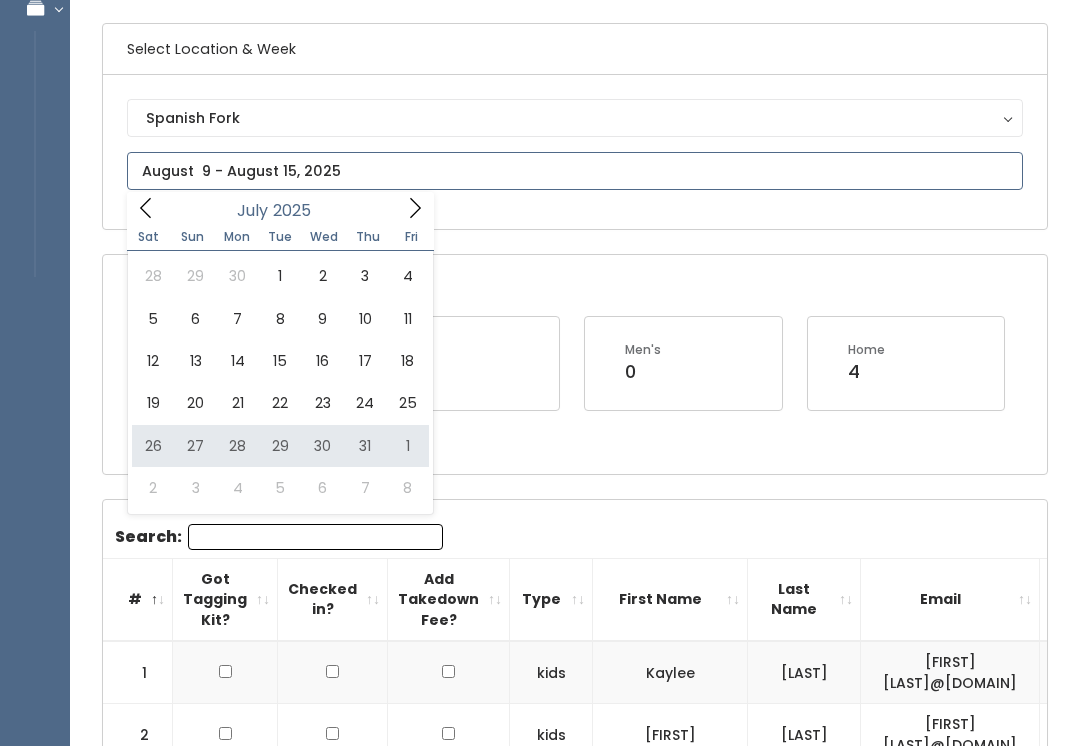 type on "July 26 to August 1" 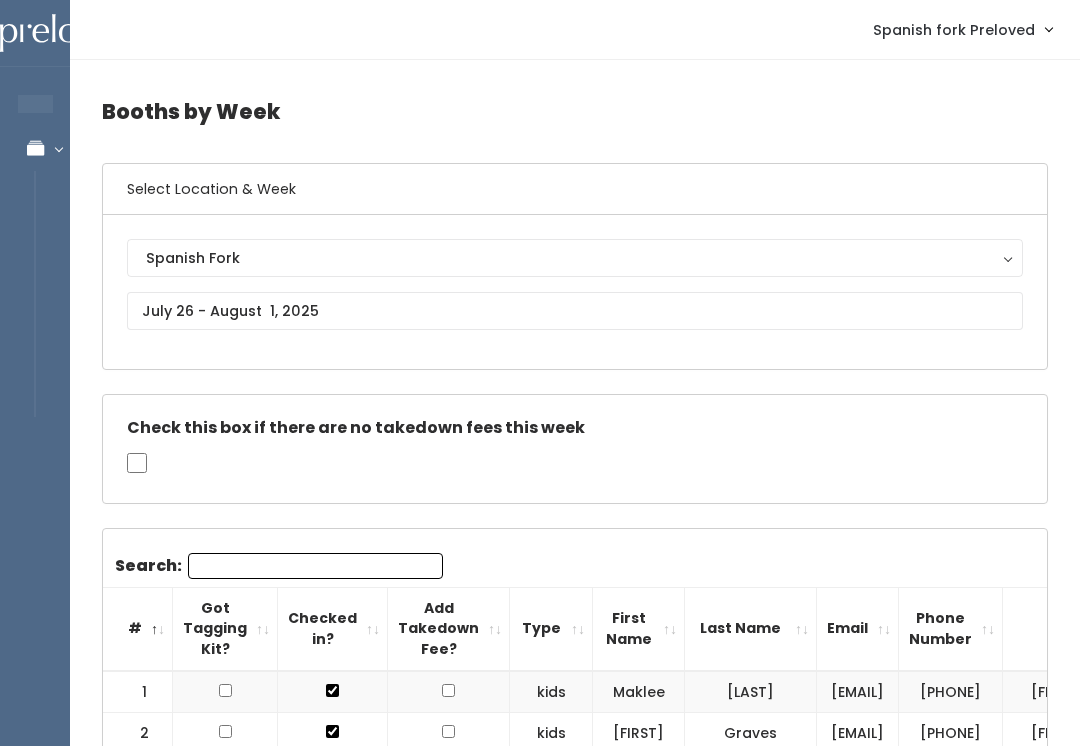scroll, scrollTop: 0, scrollLeft: 0, axis: both 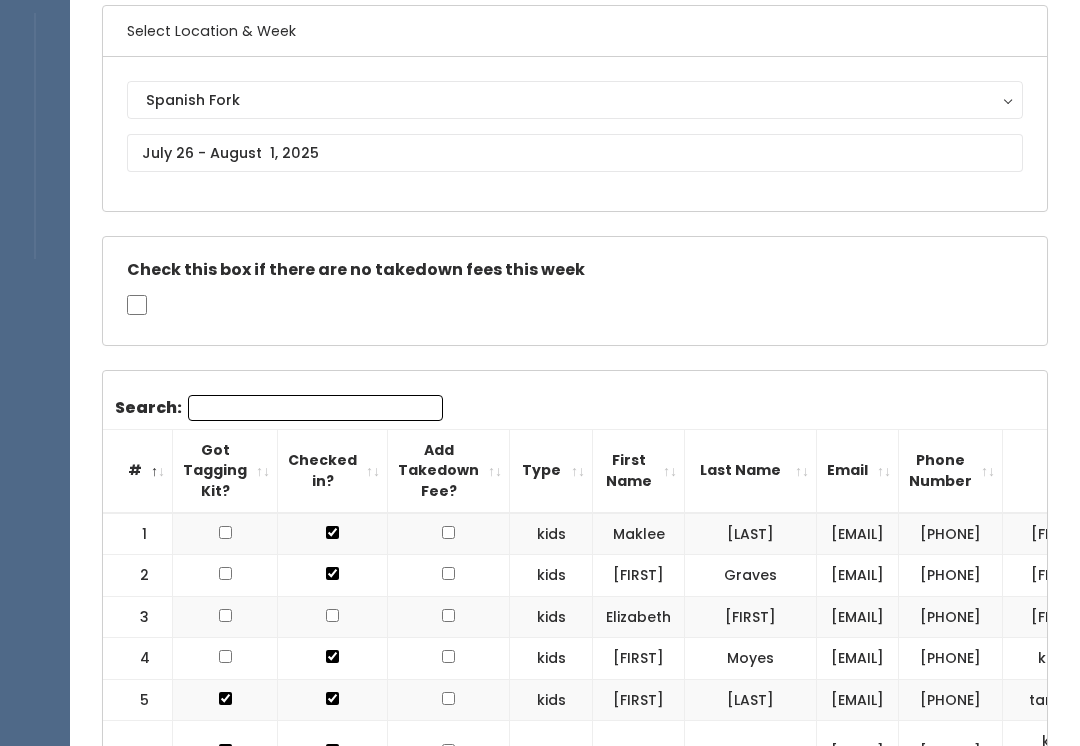 click on "Checked in?" at bounding box center [333, 470] 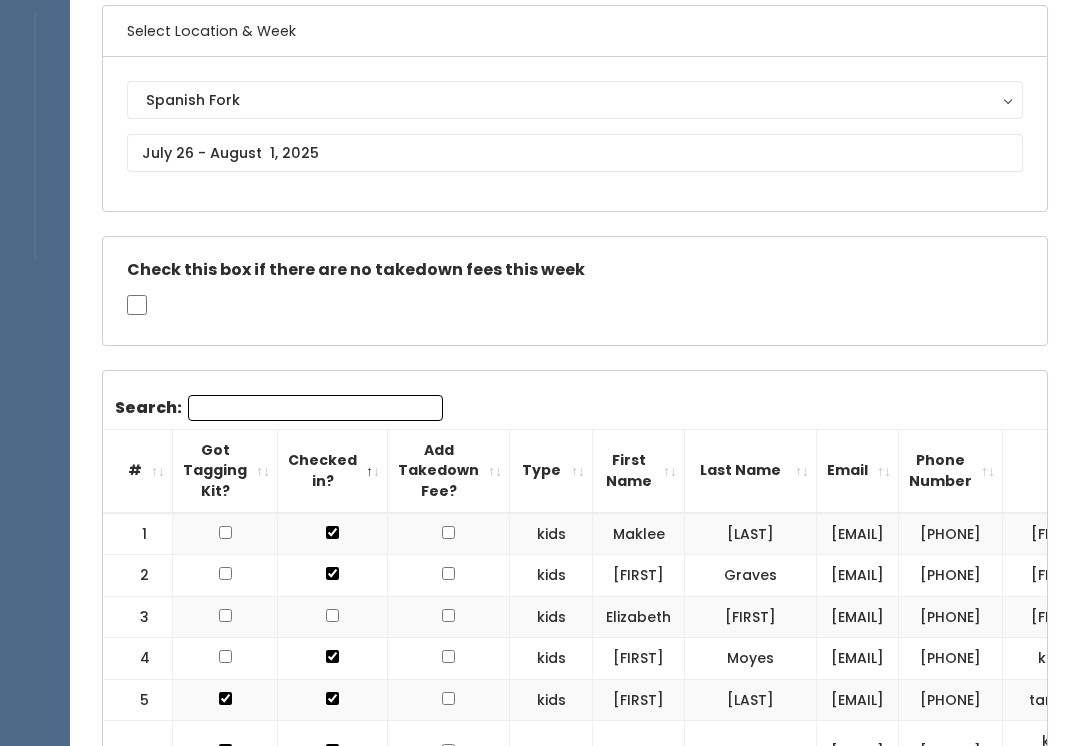 click on "Search:" at bounding box center [315, 408] 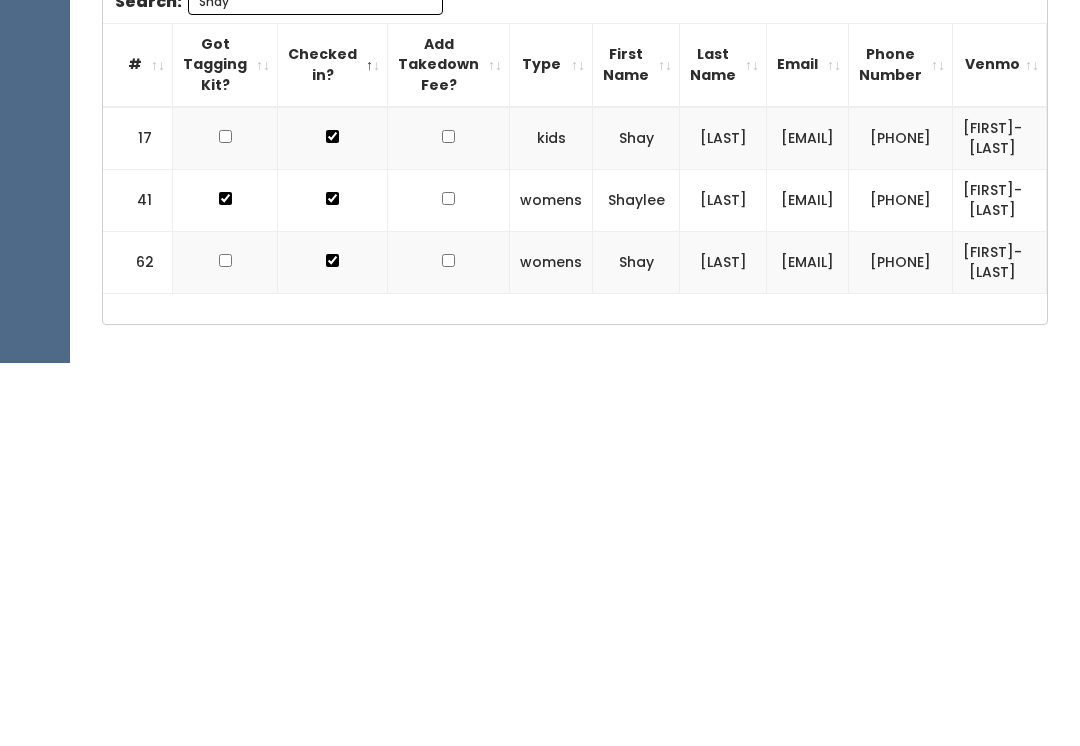scroll, scrollTop: 211, scrollLeft: 0, axis: vertical 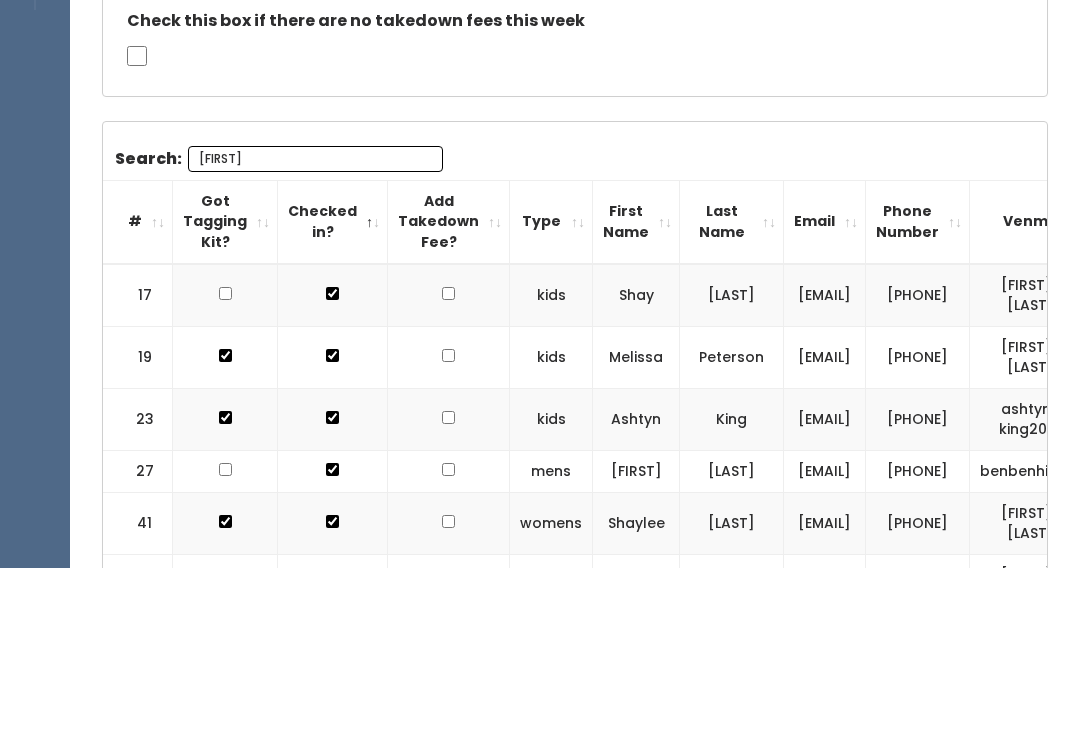 type on "S" 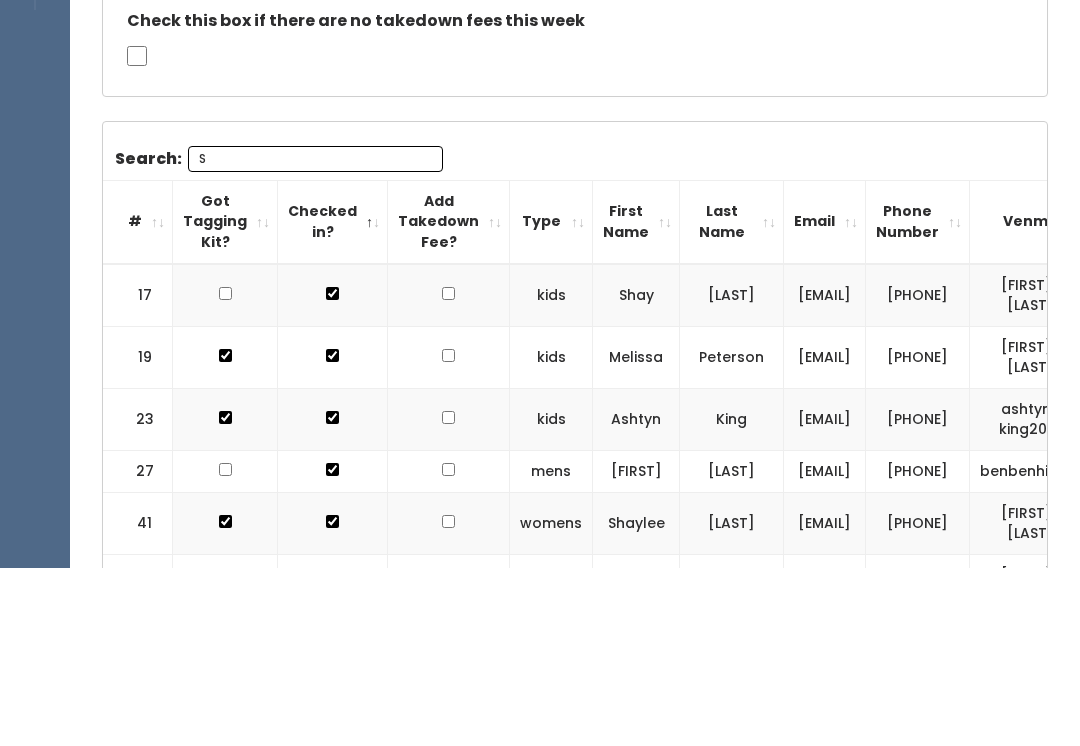 type 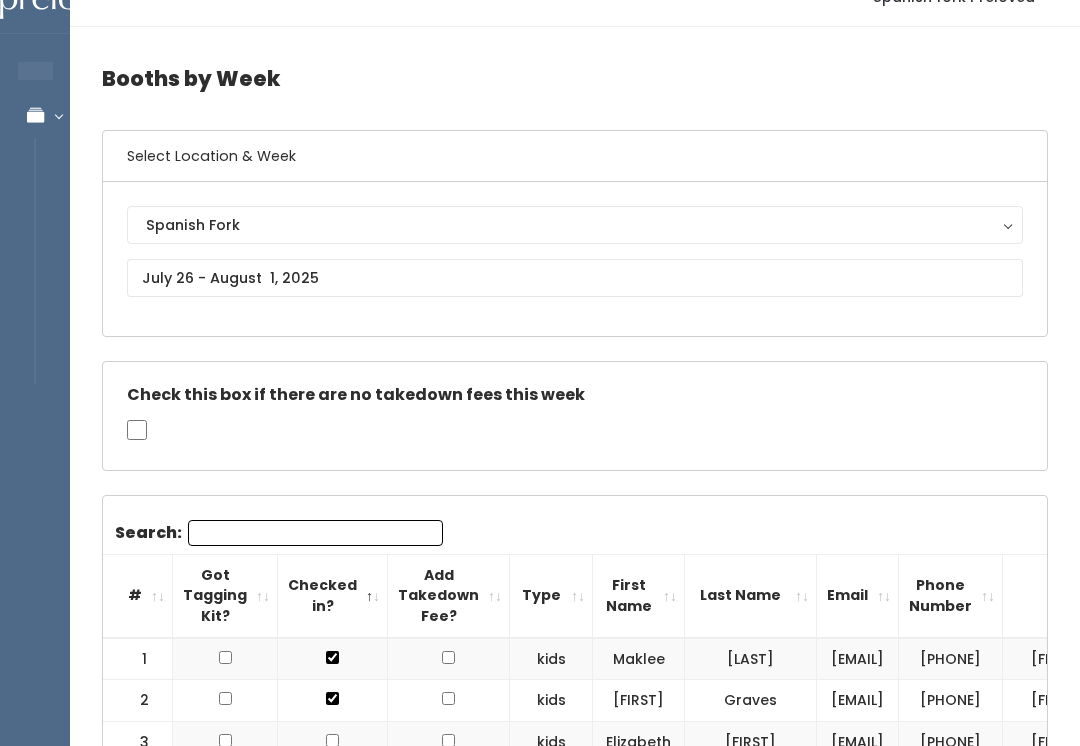 scroll, scrollTop: 0, scrollLeft: 0, axis: both 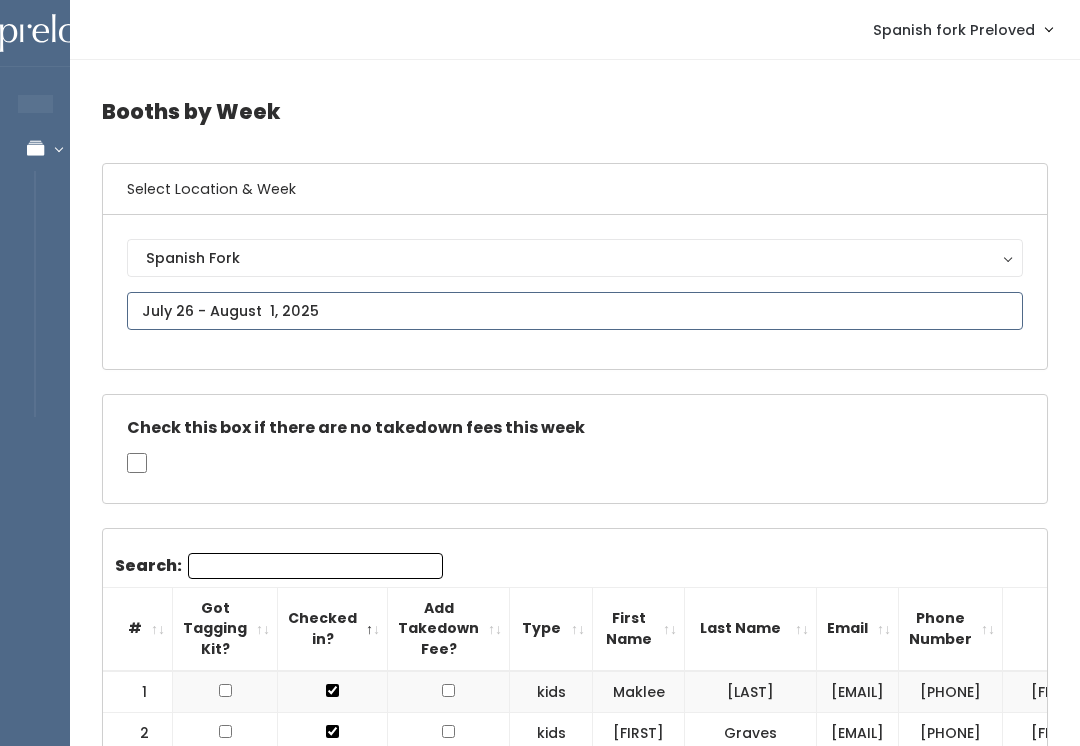 click at bounding box center [575, 311] 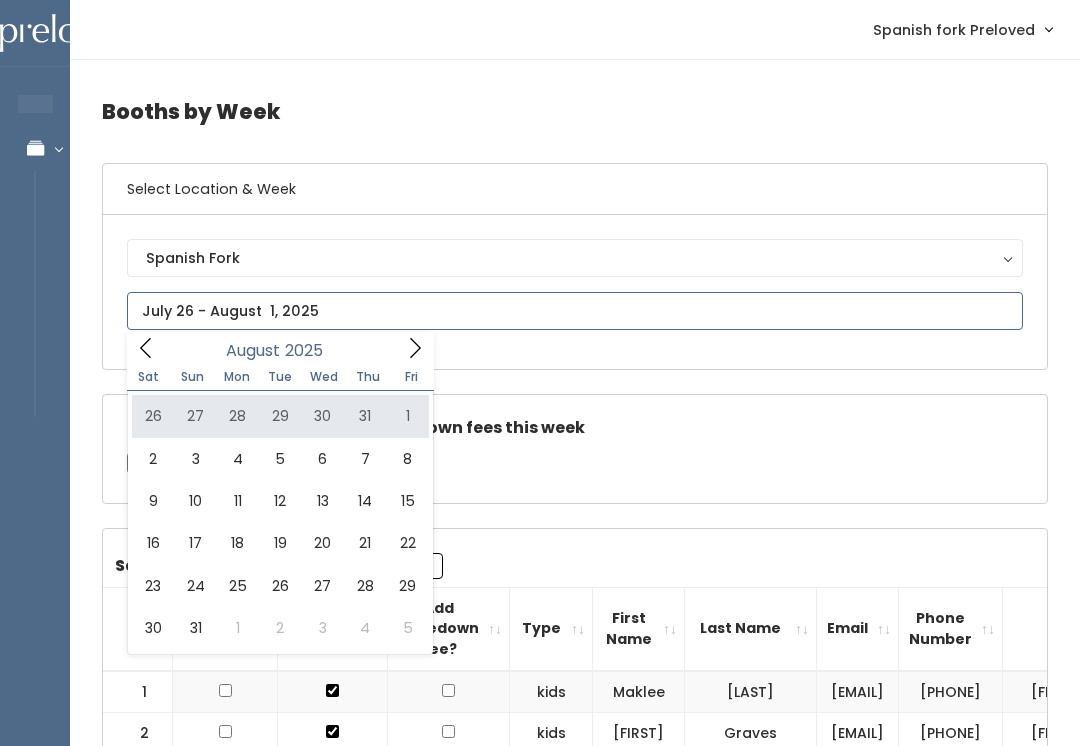 type on "July 26 to August 1" 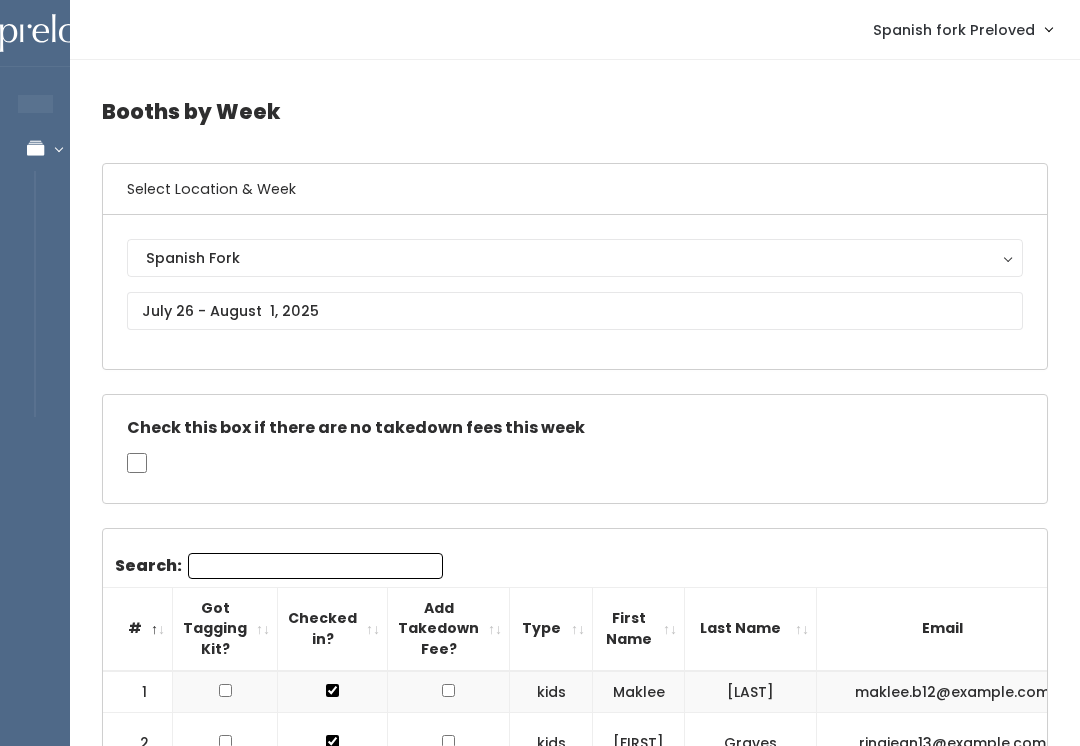 scroll, scrollTop: 0, scrollLeft: 0, axis: both 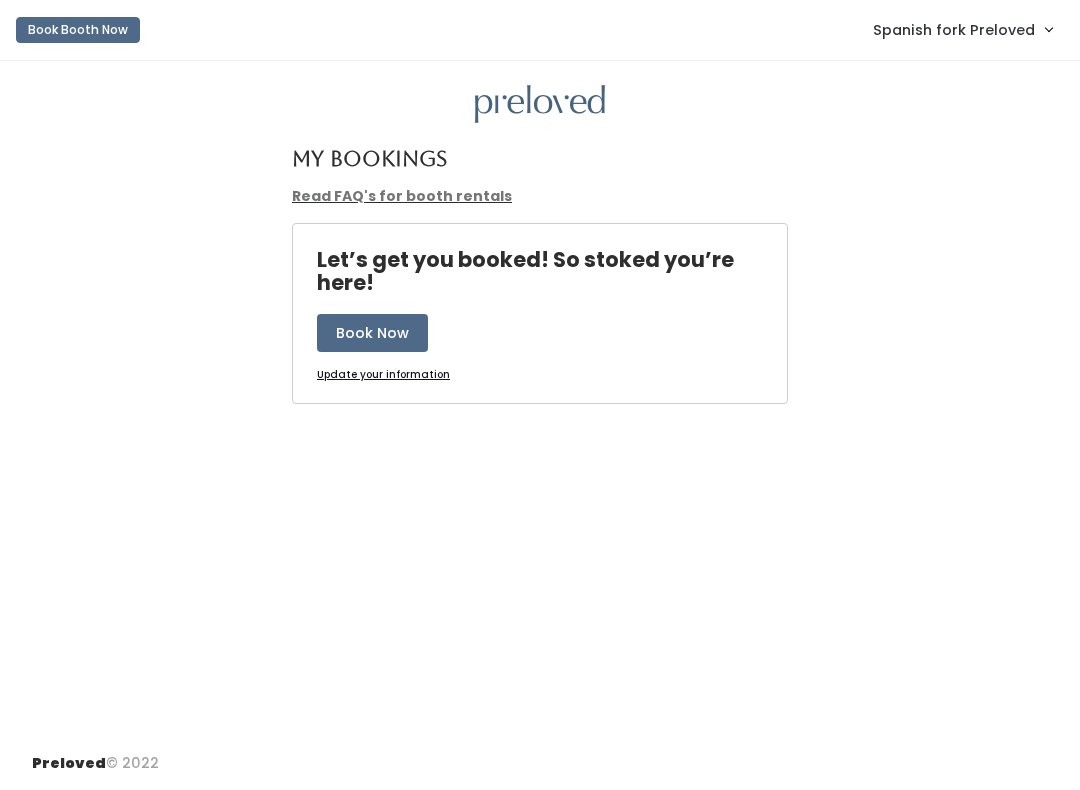 click on "Spanish fork Preloved" at bounding box center (954, 30) 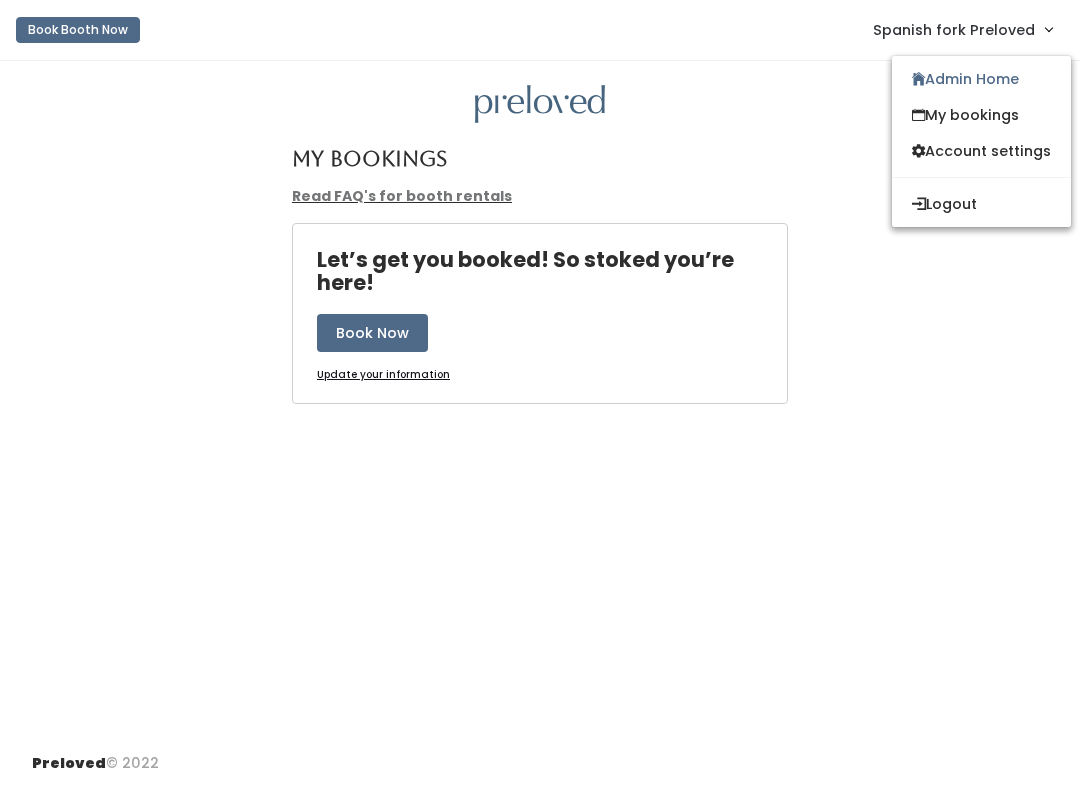 click on "Admin Home" at bounding box center (981, 79) 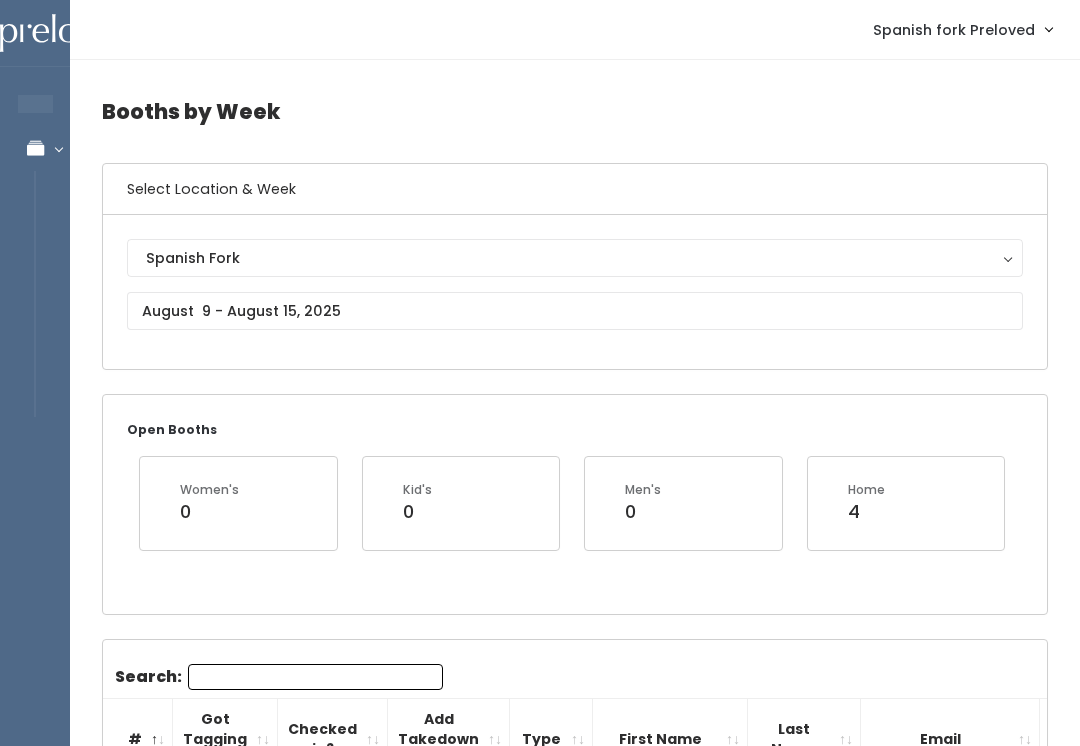 scroll, scrollTop: 0, scrollLeft: 0, axis: both 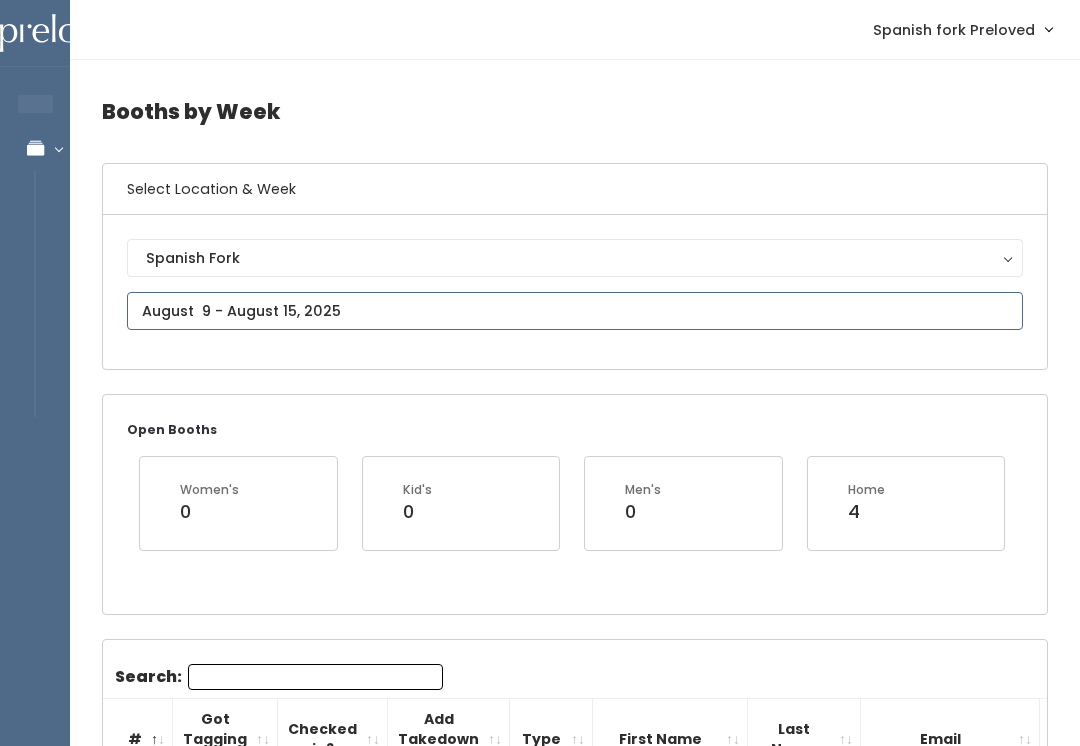 click on "EMPLOYEES
Manage Bookings
Booths by Week
All Bookings
Bookings with Booths
Booth Discounts
Seller Check-in
Spanish fork Preloved
Admin Home
My bookings" at bounding box center (540, 2529) 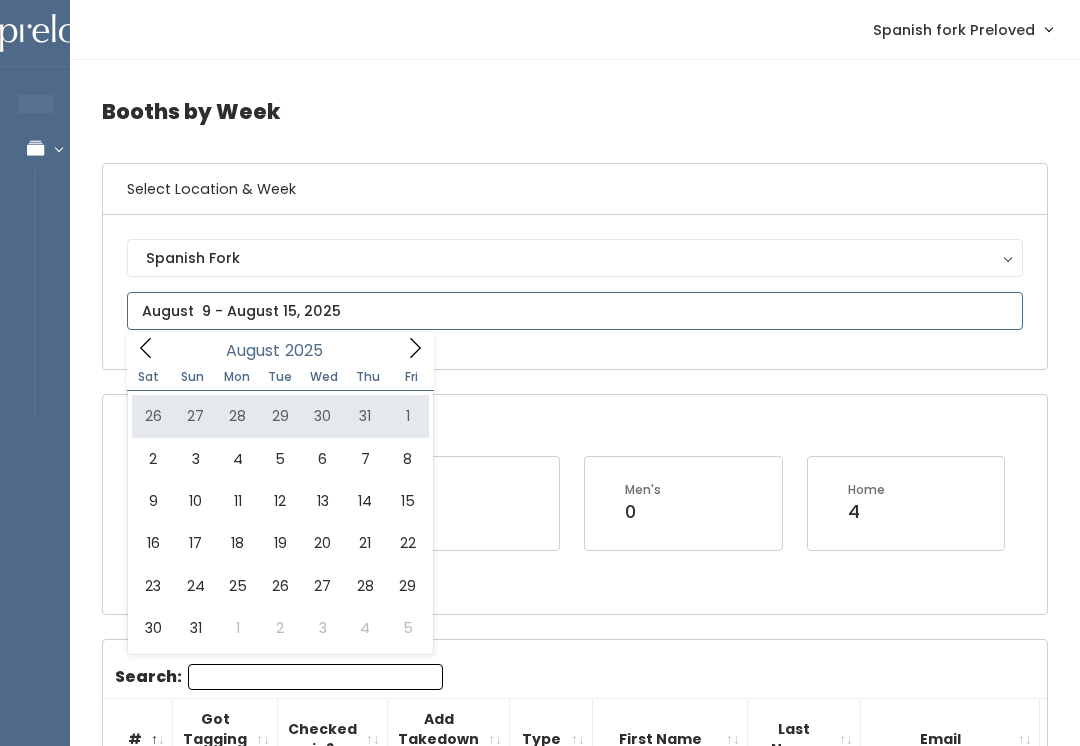 type on "July 26 to August 1" 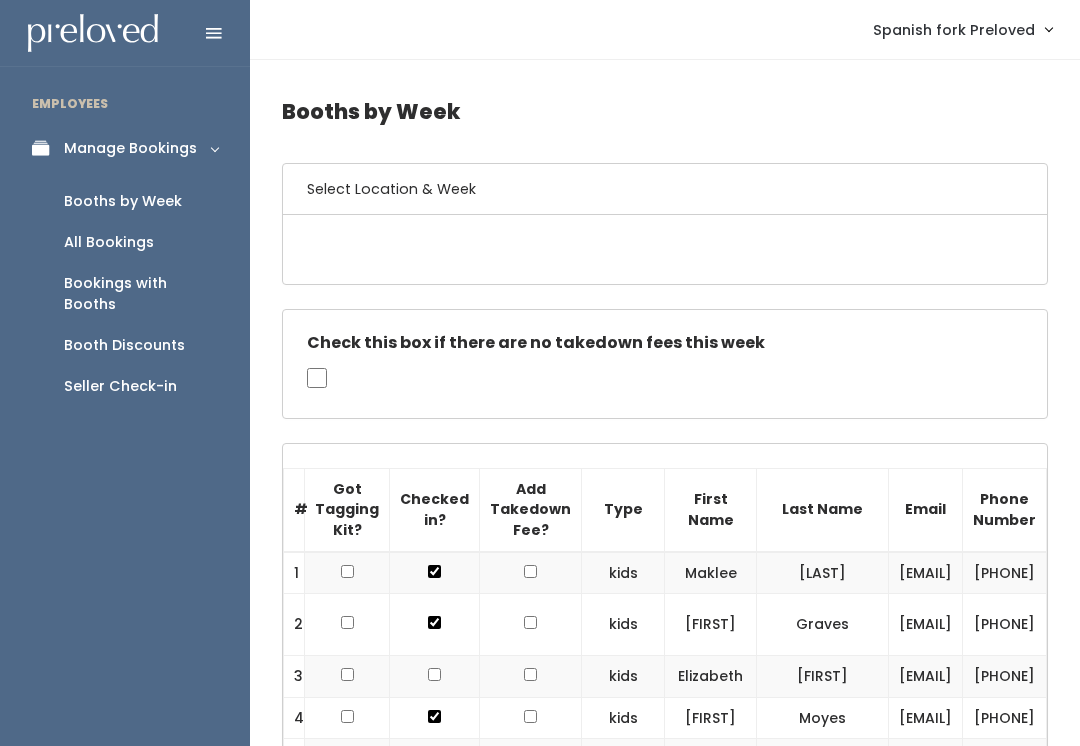 scroll, scrollTop: 0, scrollLeft: 0, axis: both 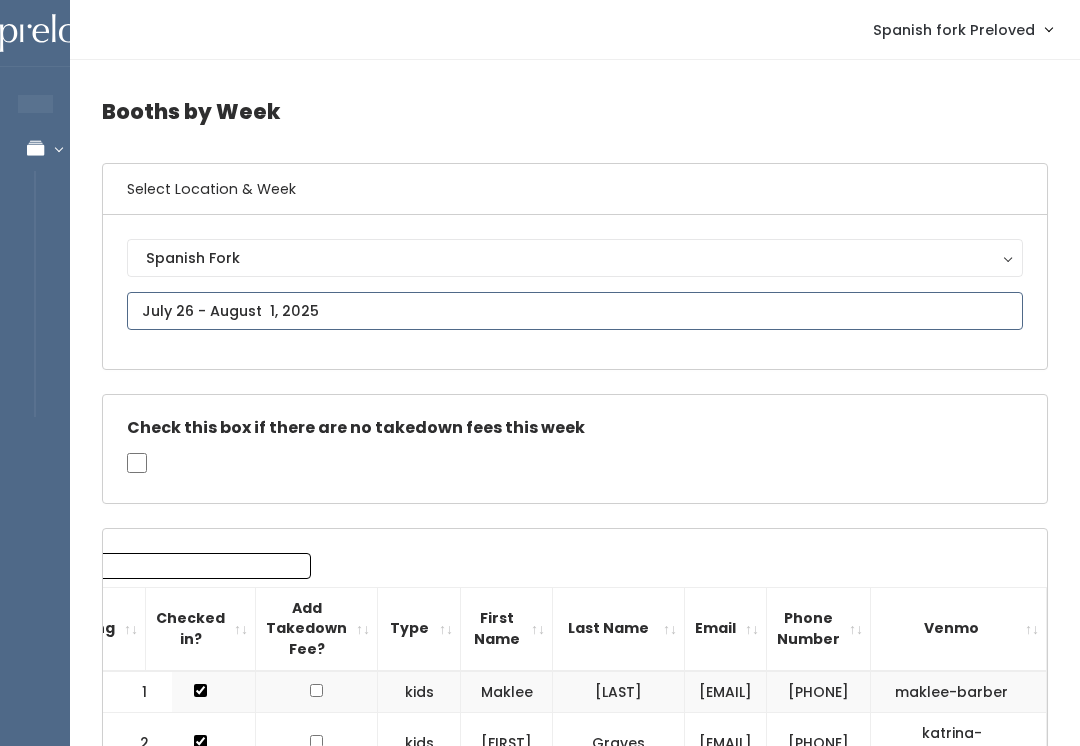 click at bounding box center [575, 311] 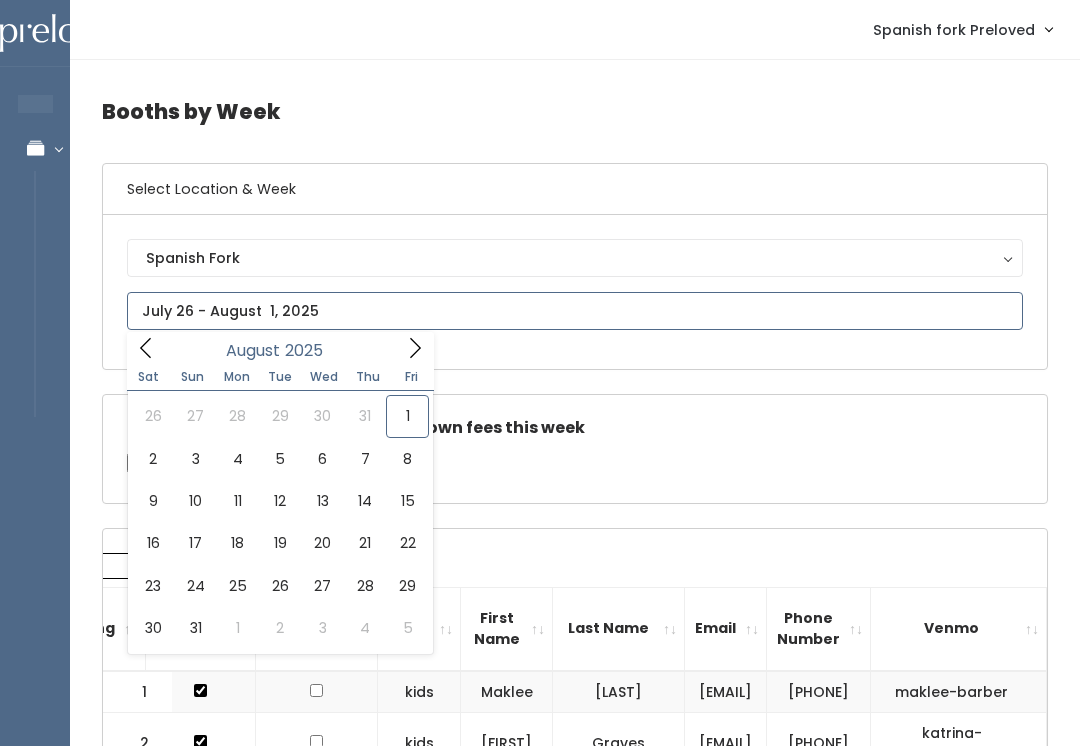 click 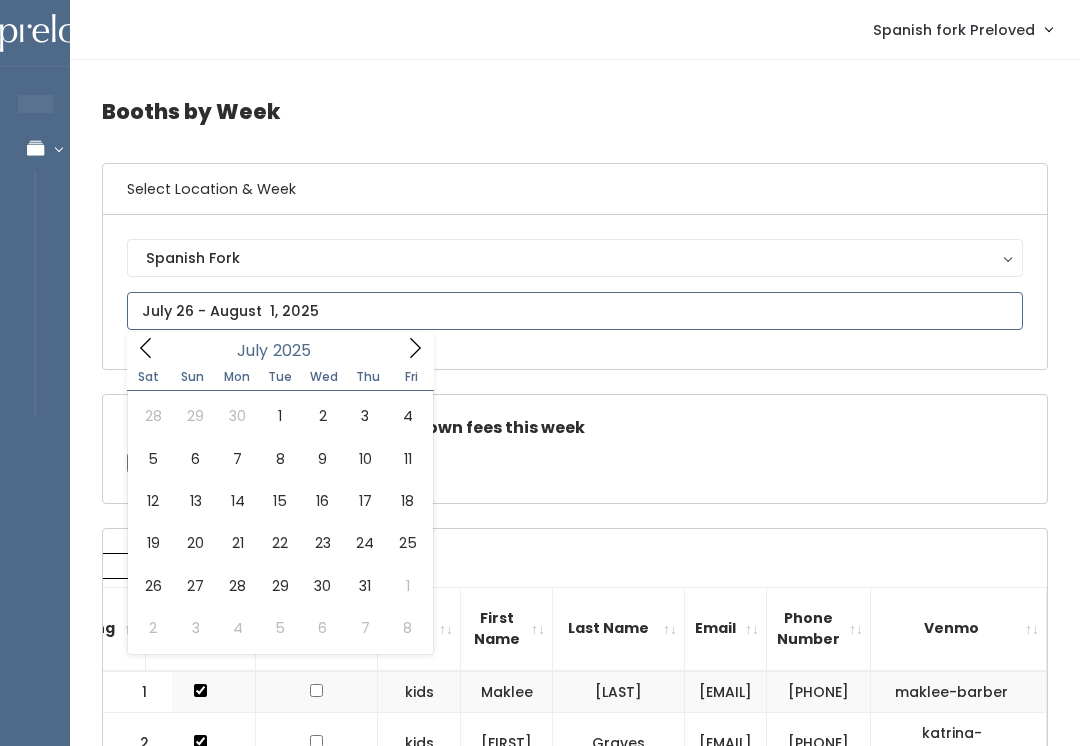 type on "July 26 to August 1" 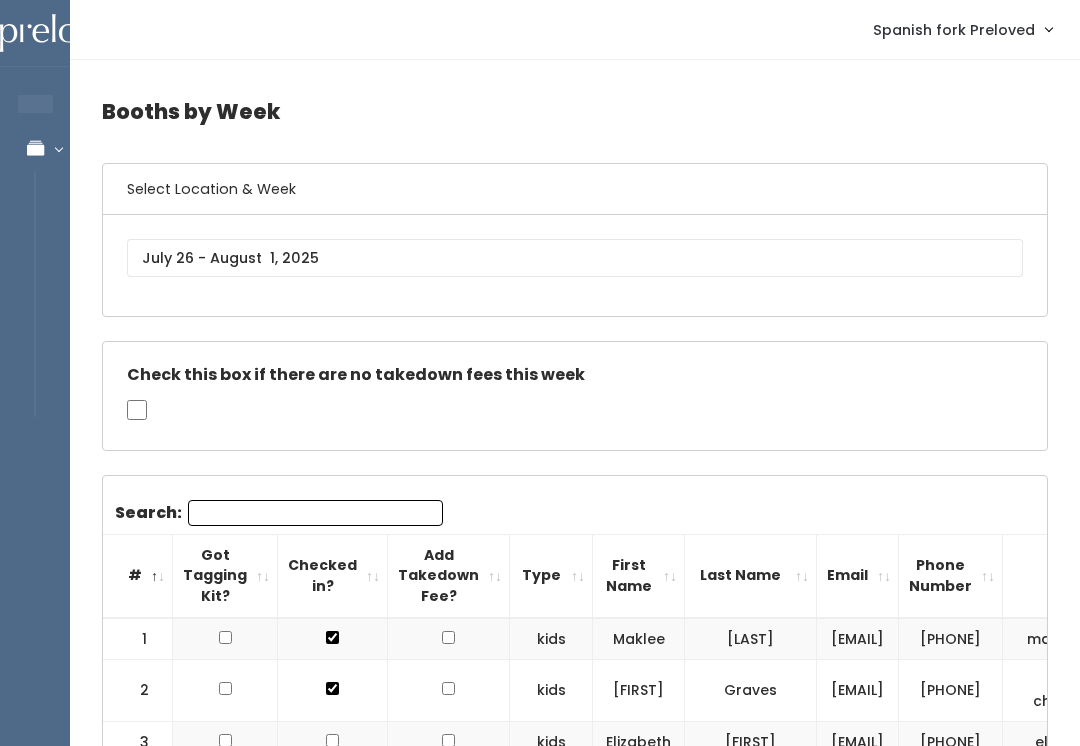scroll, scrollTop: 0, scrollLeft: 0, axis: both 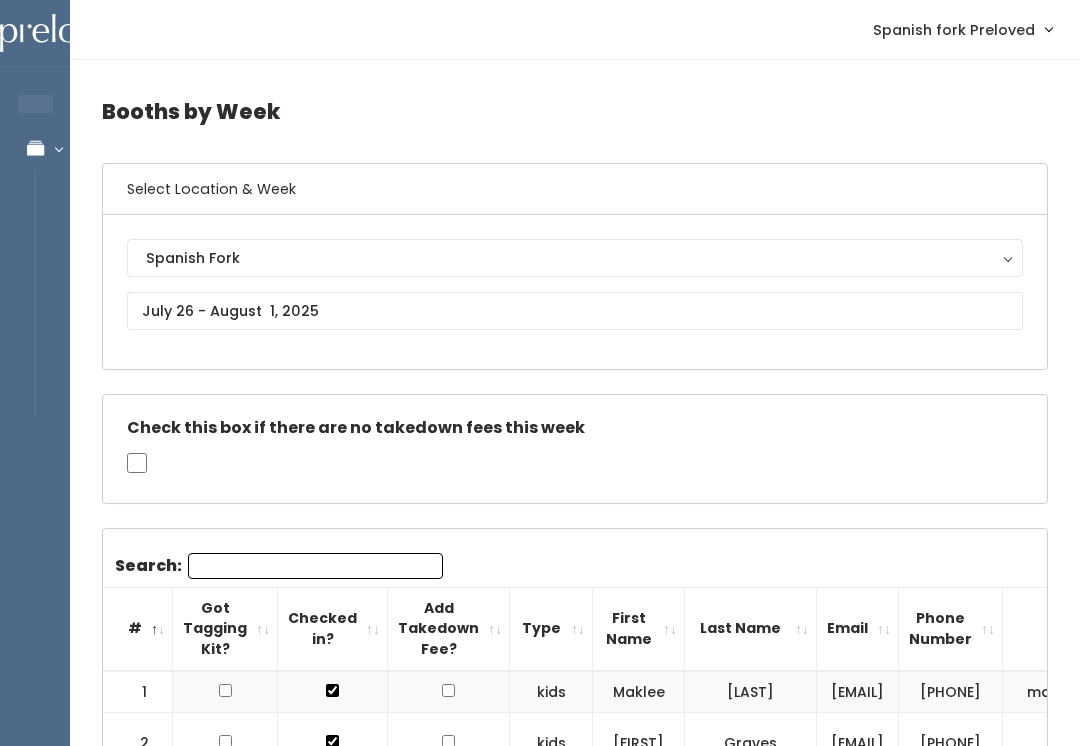 click on "Search:" at bounding box center (315, 566) 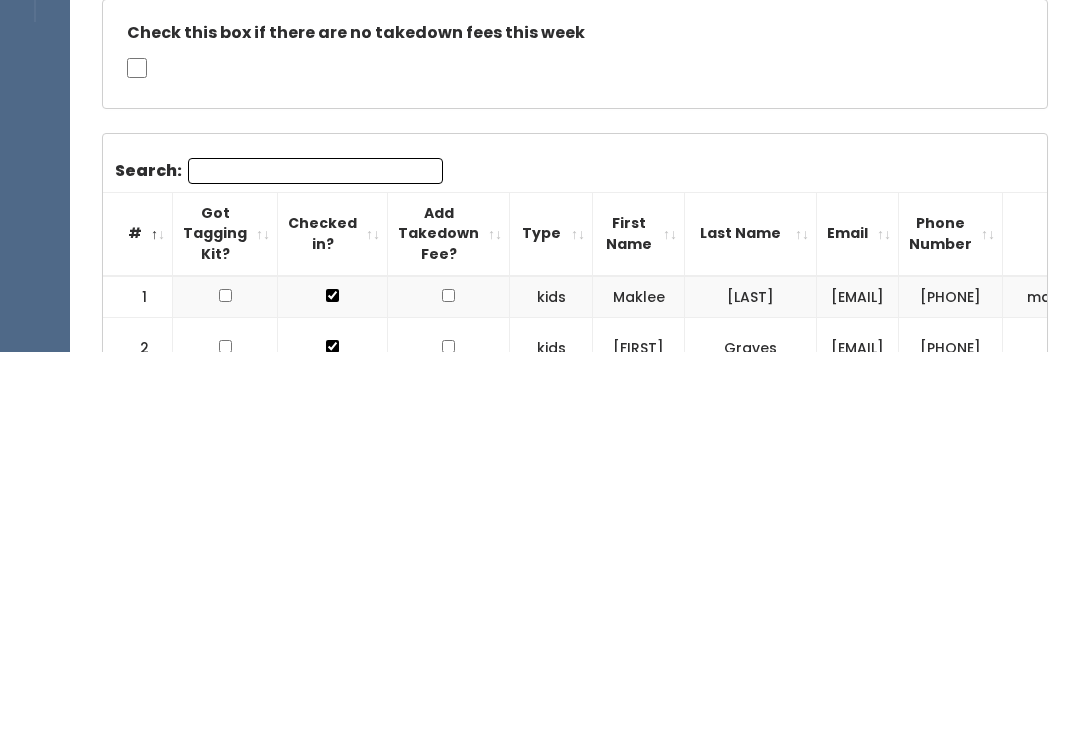 click on "Search:" at bounding box center (315, 566) 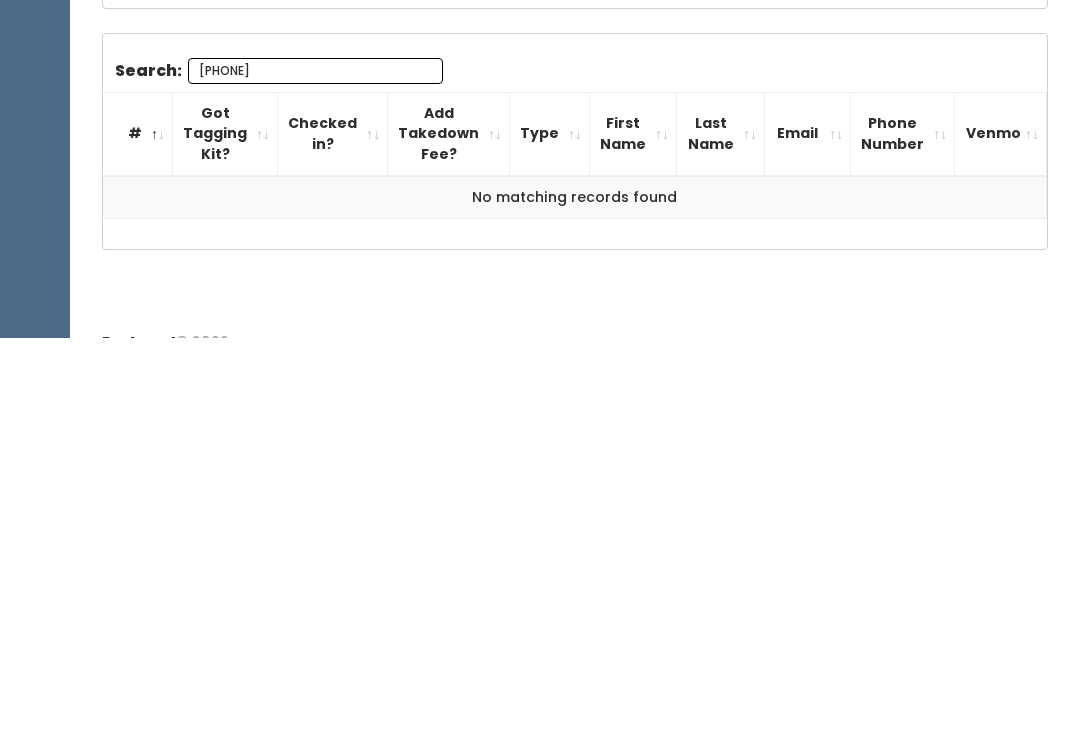scroll, scrollTop: 88, scrollLeft: 0, axis: vertical 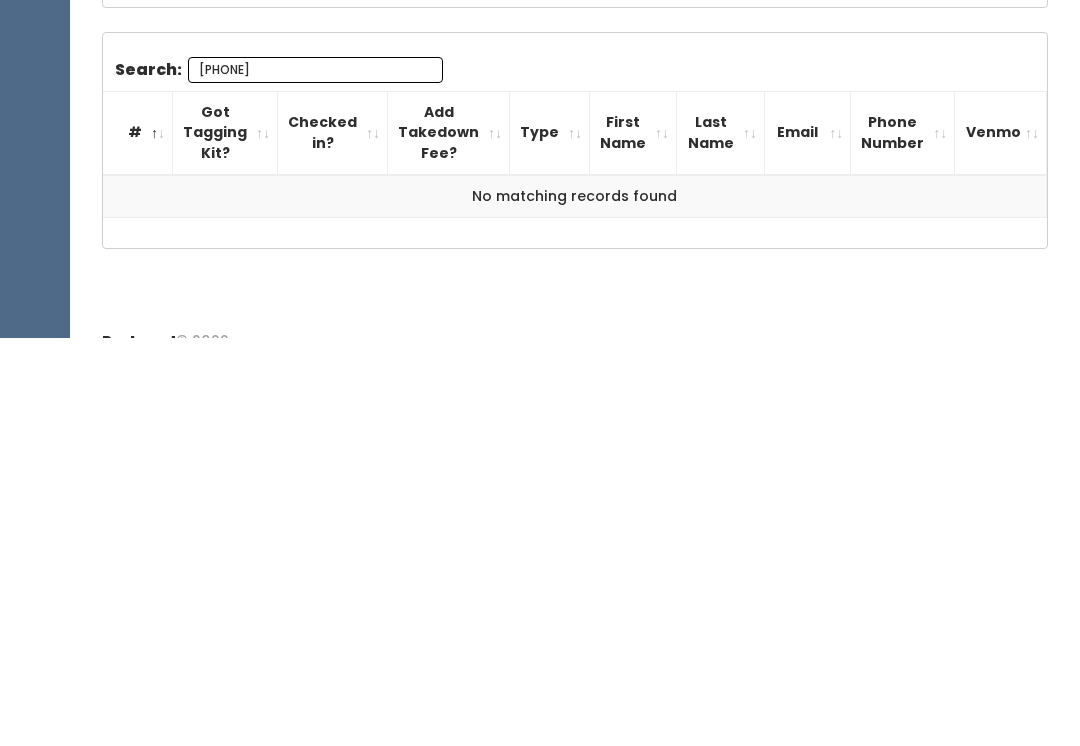 click on "[PHONE]" at bounding box center [315, 478] 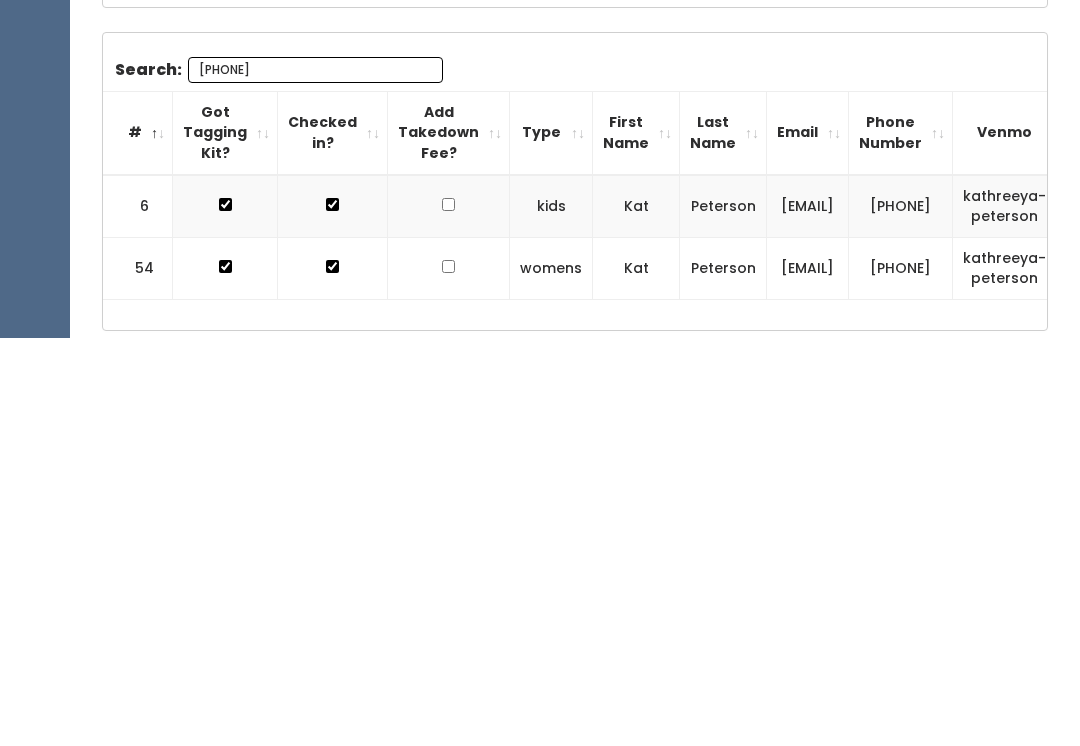 click on "[PHONE]" at bounding box center [315, 478] 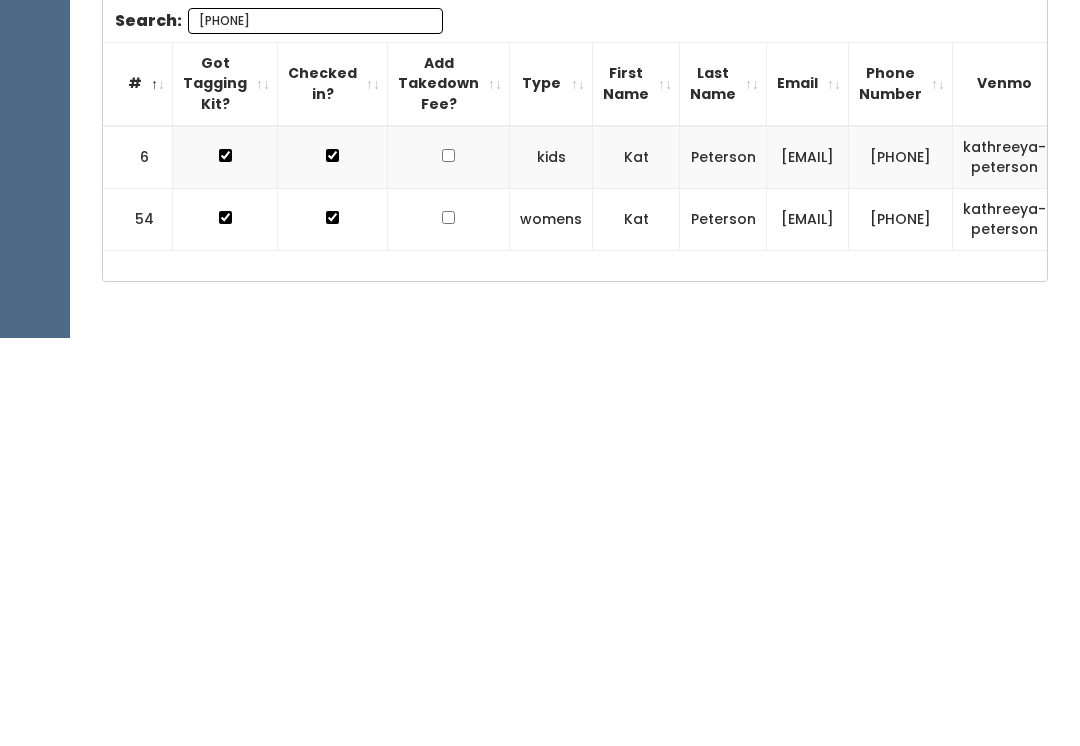 scroll, scrollTop: 140, scrollLeft: 0, axis: vertical 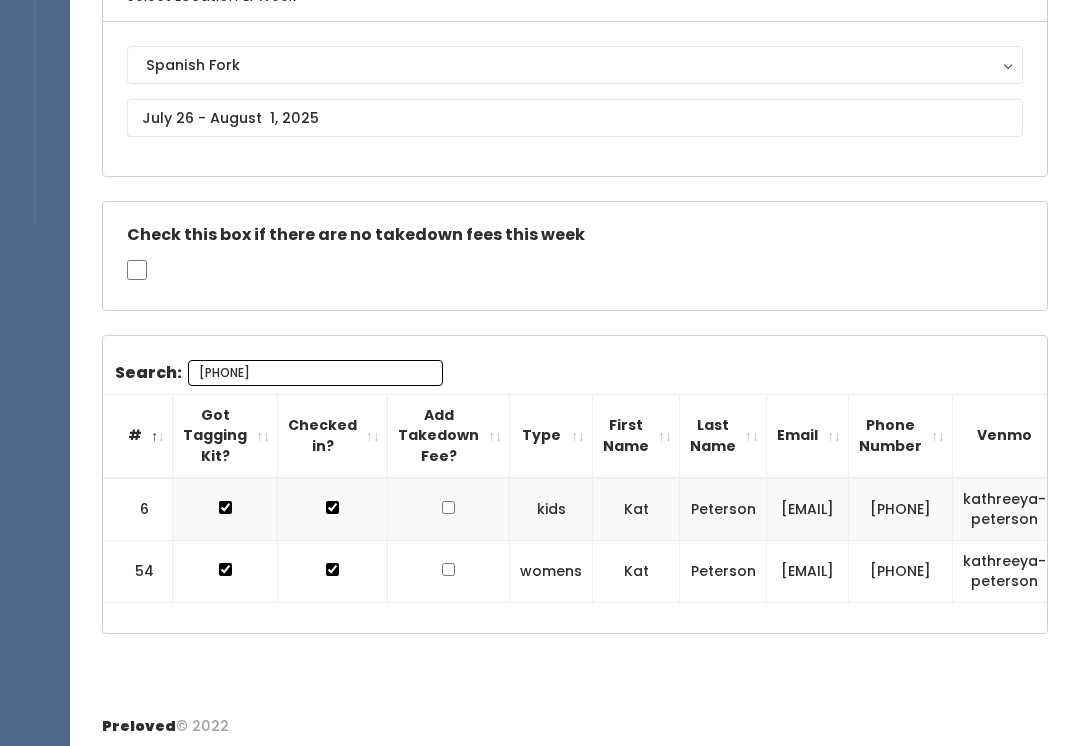 type on "801) 319-1940" 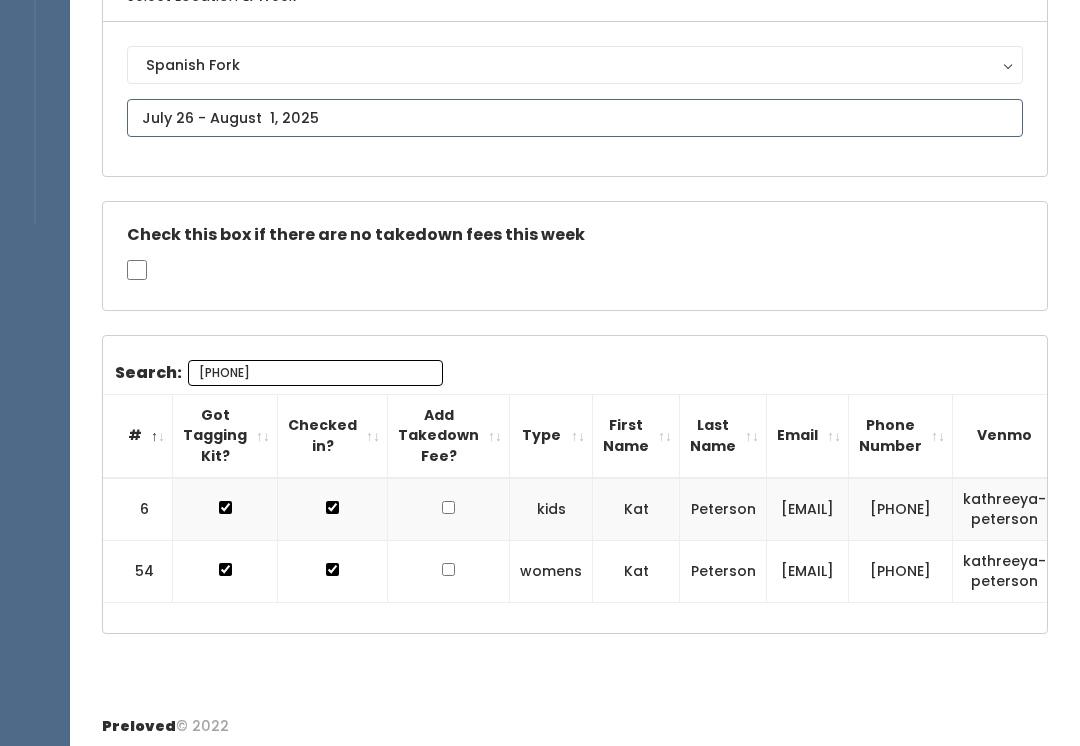 click at bounding box center (575, 118) 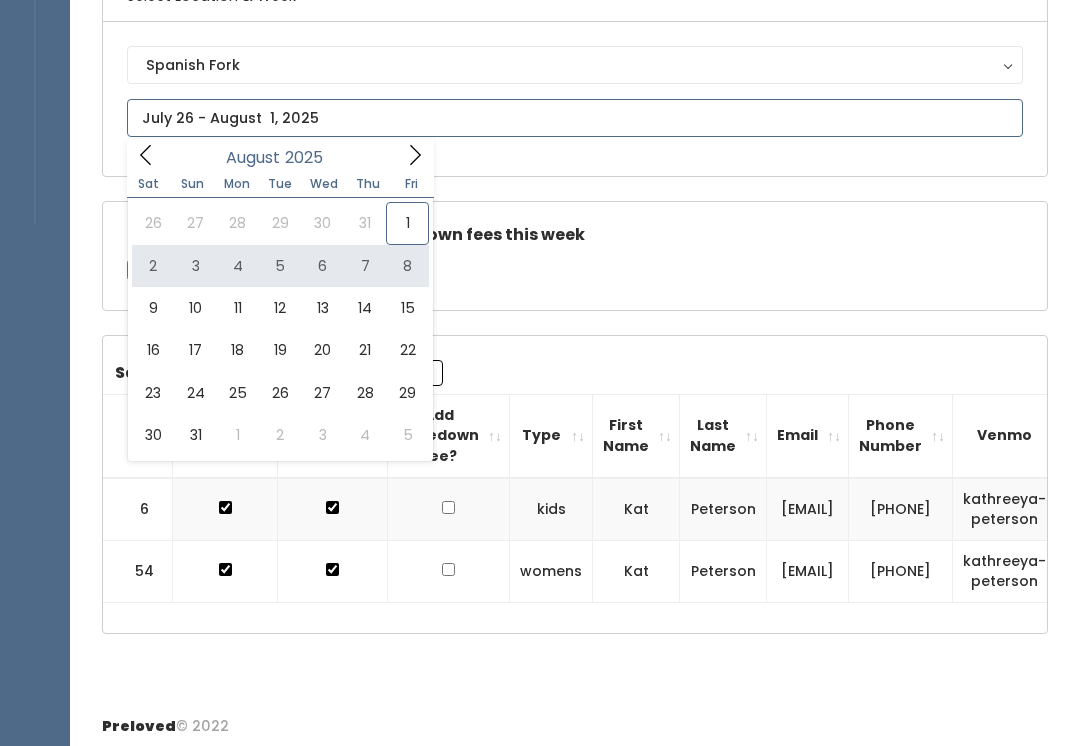type on "August 2 to August 8" 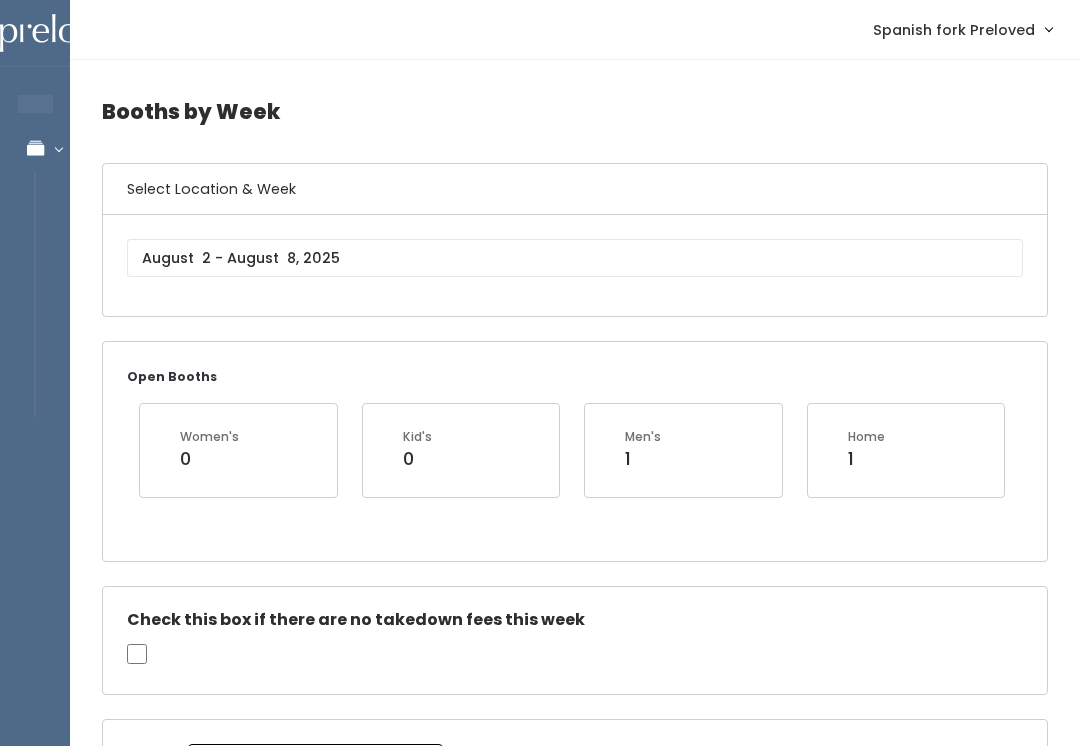 scroll, scrollTop: 0, scrollLeft: 0, axis: both 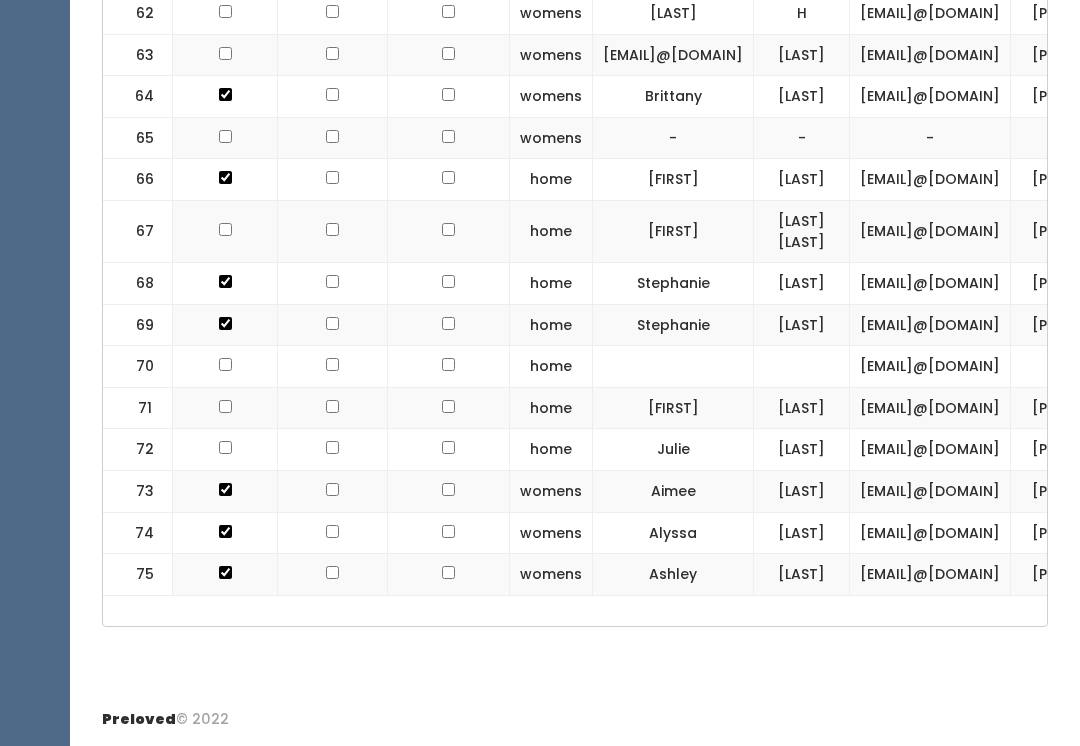 click at bounding box center [225, -2762] 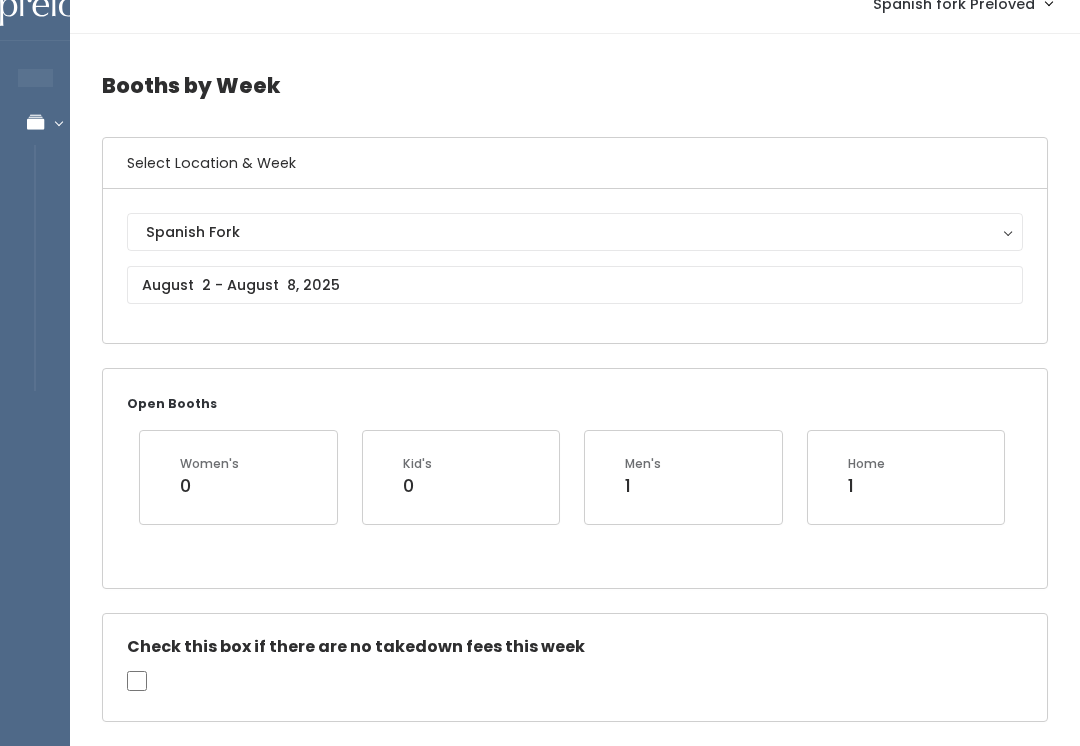 scroll, scrollTop: 0, scrollLeft: 0, axis: both 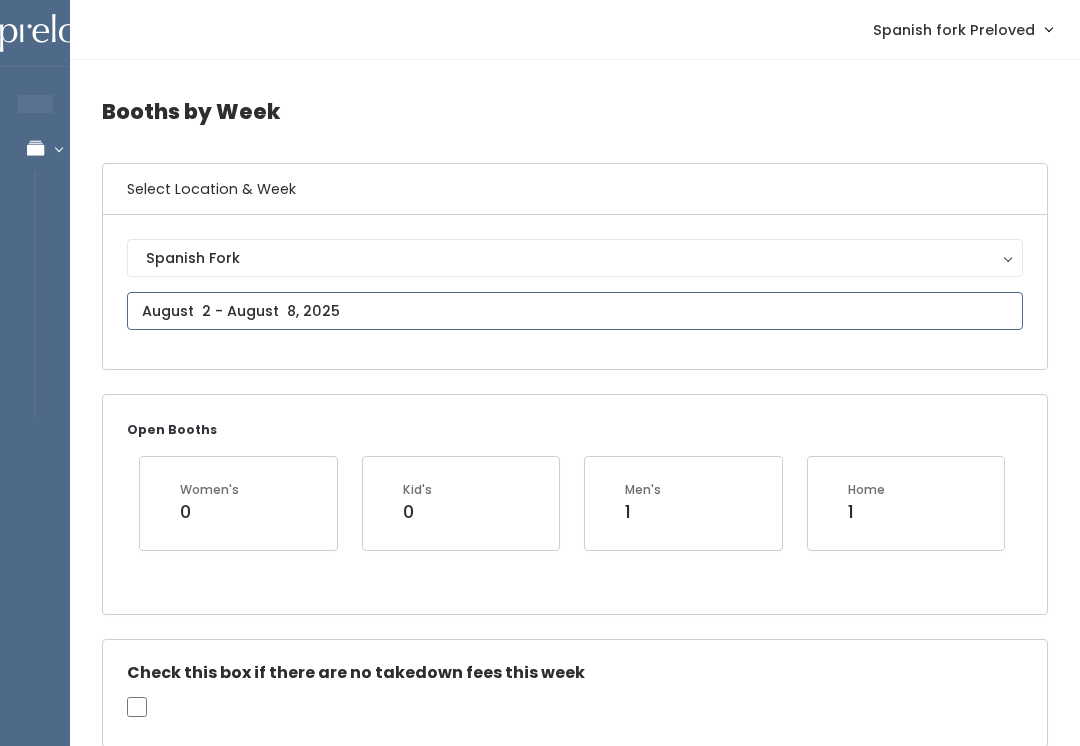 click on "EMPLOYEES
Manage Bookings
Booths by Week
All Bookings
Bookings with Booths
Booth Discounts
Seller Check-in
Spanish fork Preloved
Admin Home
My bookings
Logout" at bounding box center [540, 2226] 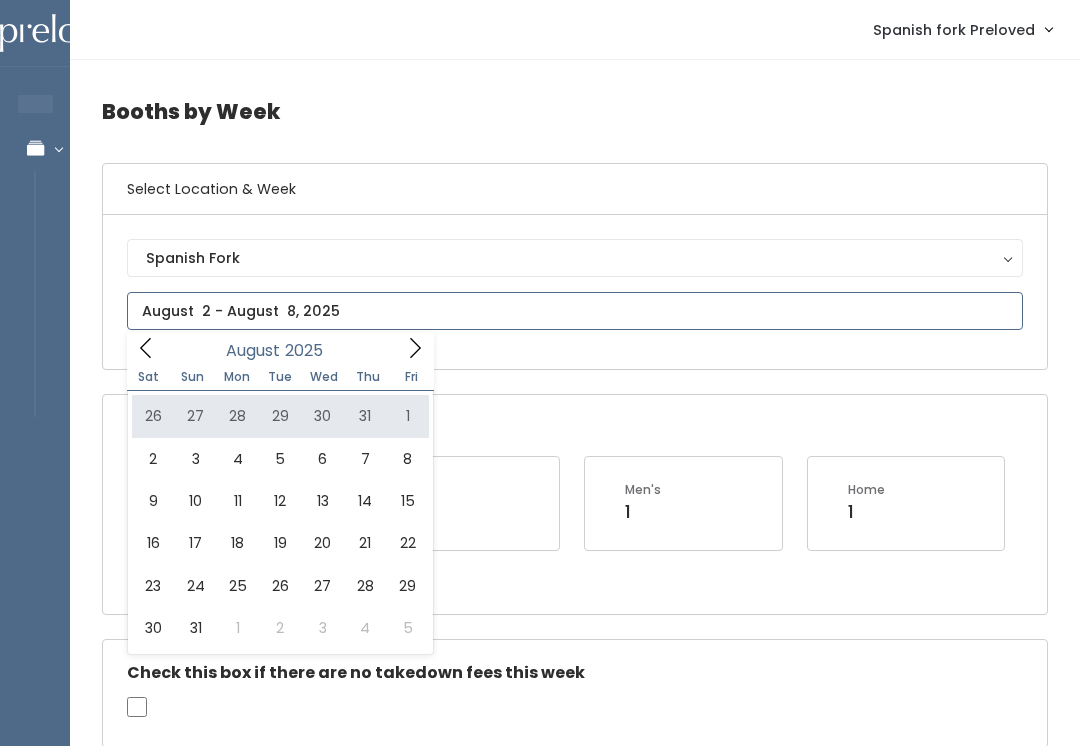 type on "July 26 to August 1" 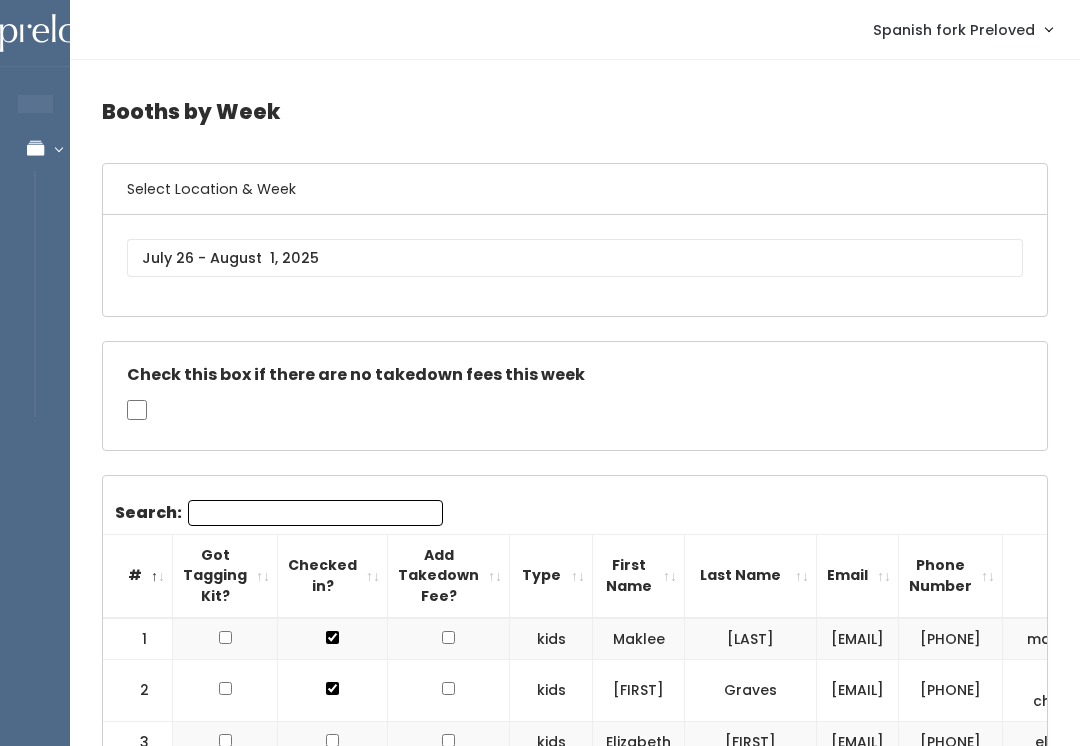 scroll, scrollTop: 0, scrollLeft: 0, axis: both 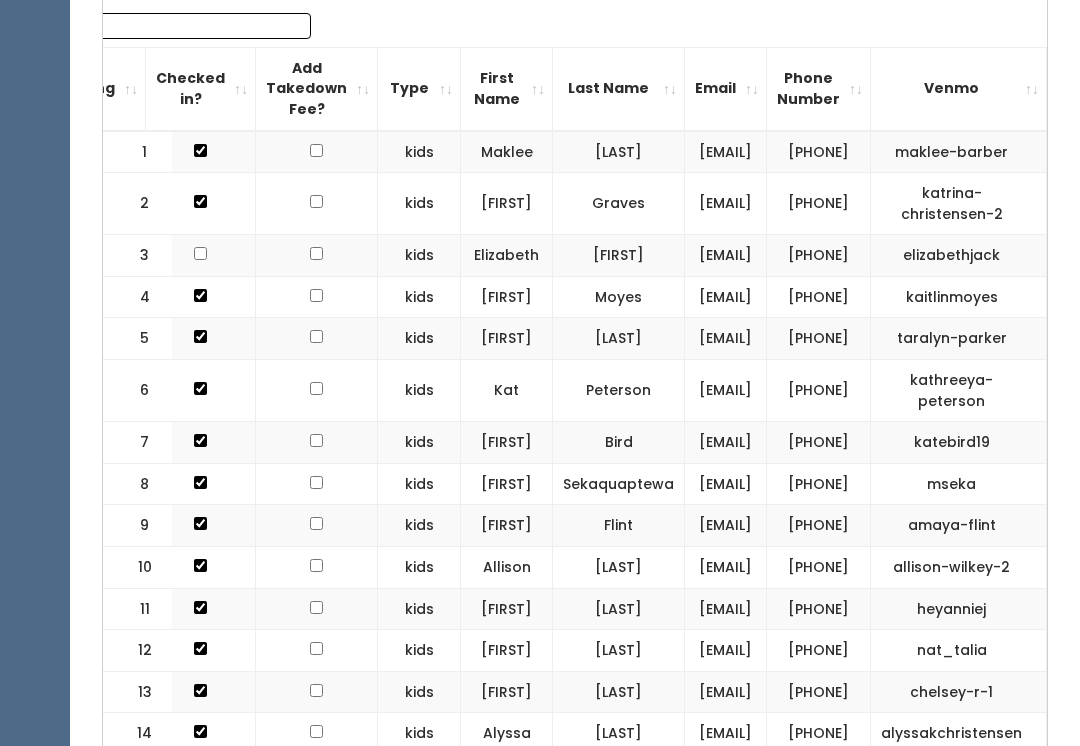 click on "[PHONE]" at bounding box center (819, 256) 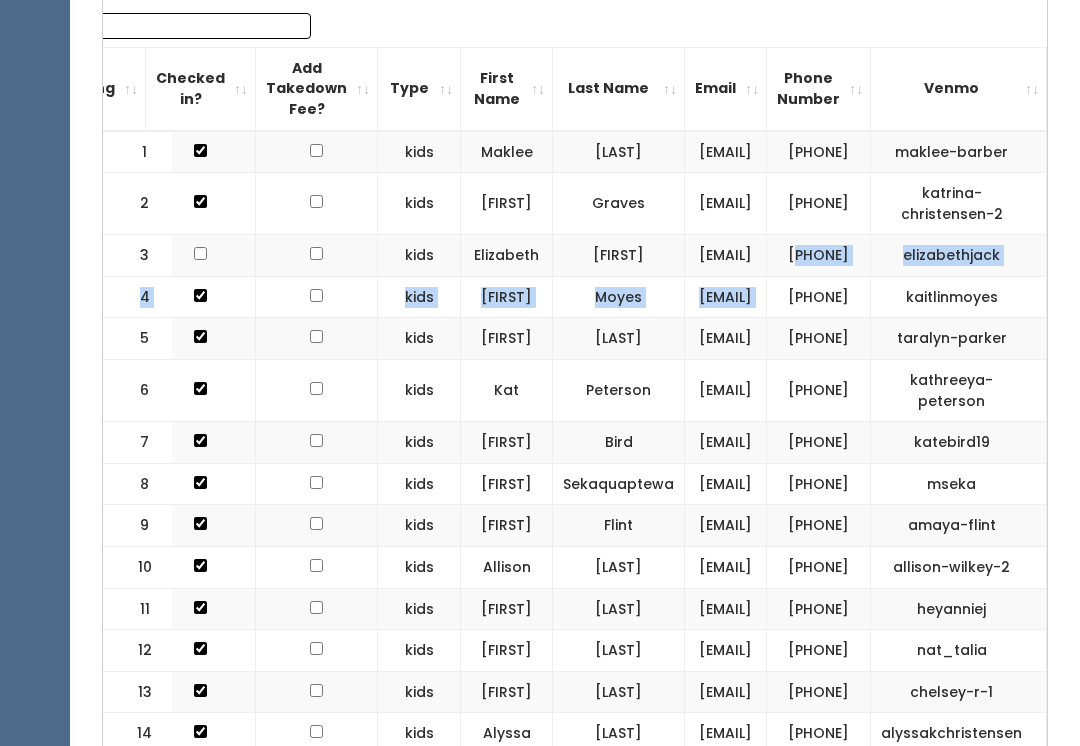 click on "[PHONE]" at bounding box center [819, 339] 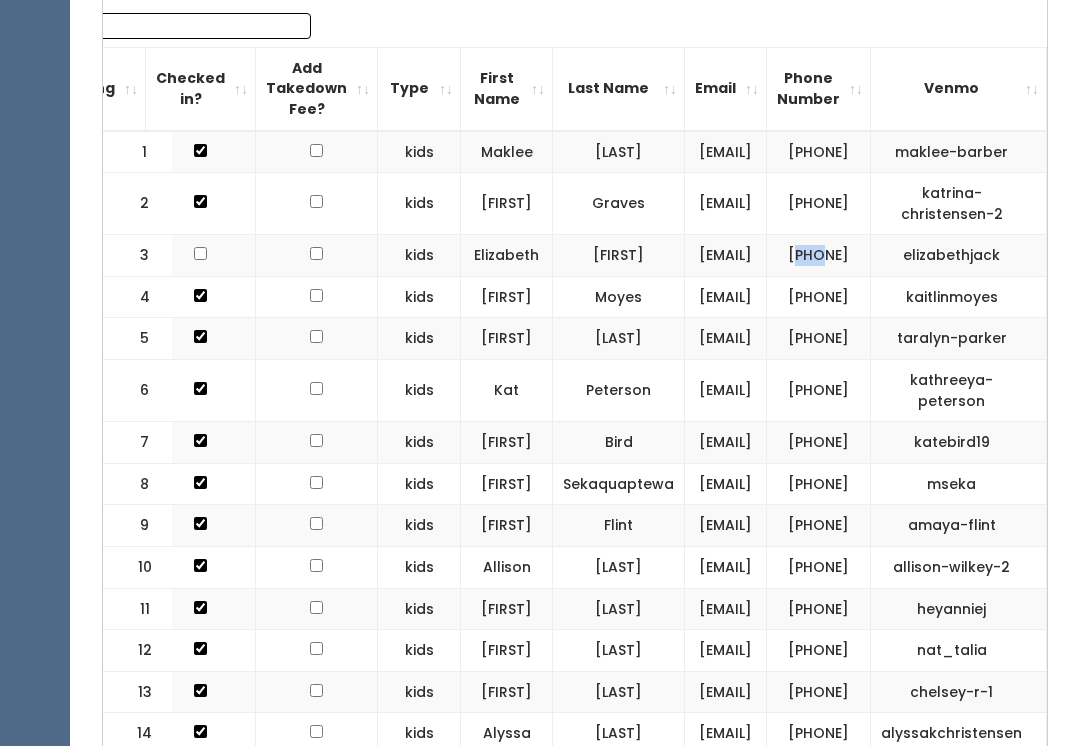scroll, scrollTop: 0, scrollLeft: 269, axis: horizontal 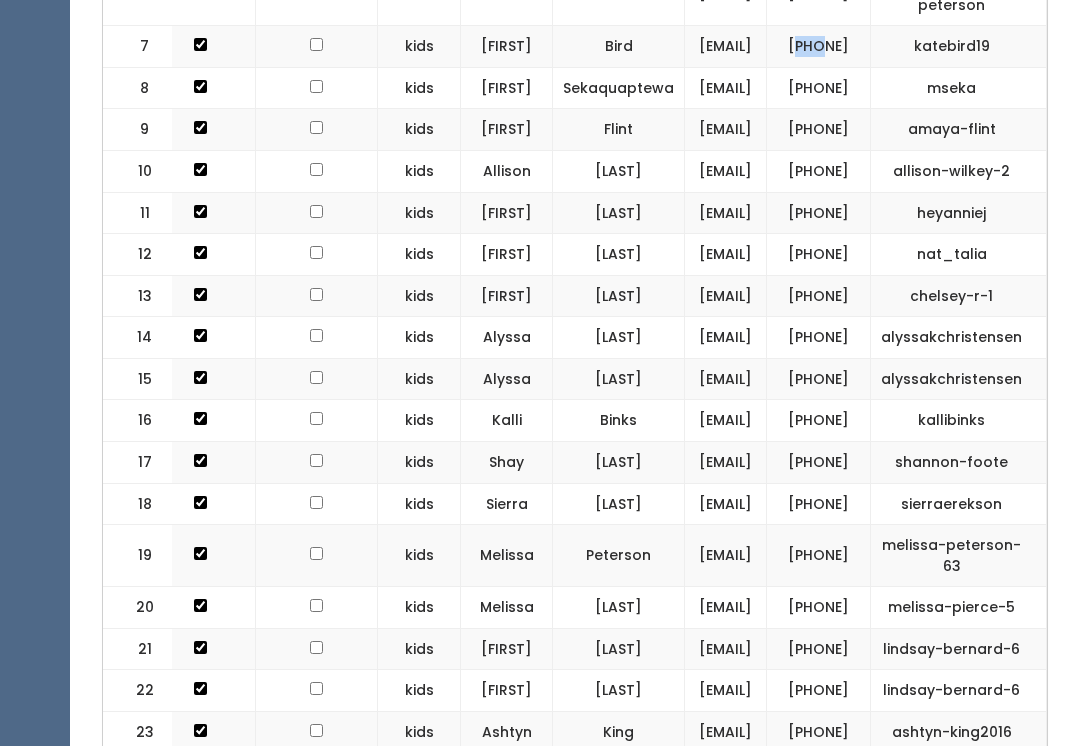 copy on "[PHONE]" 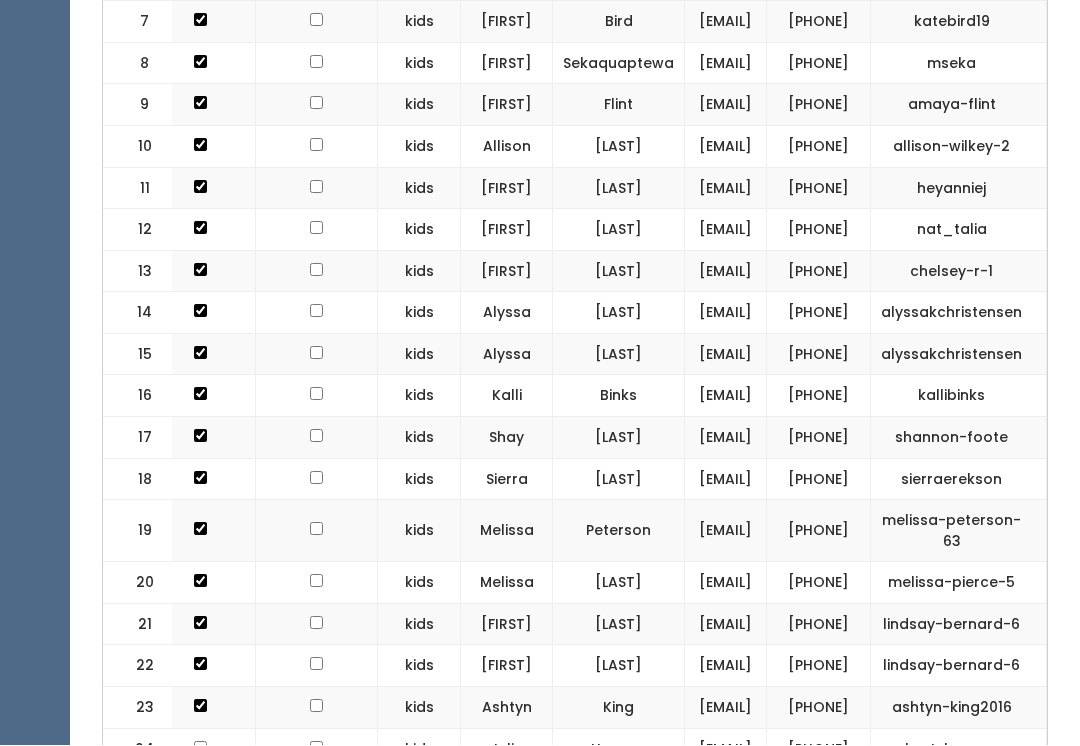 scroll, scrollTop: 961, scrollLeft: 0, axis: vertical 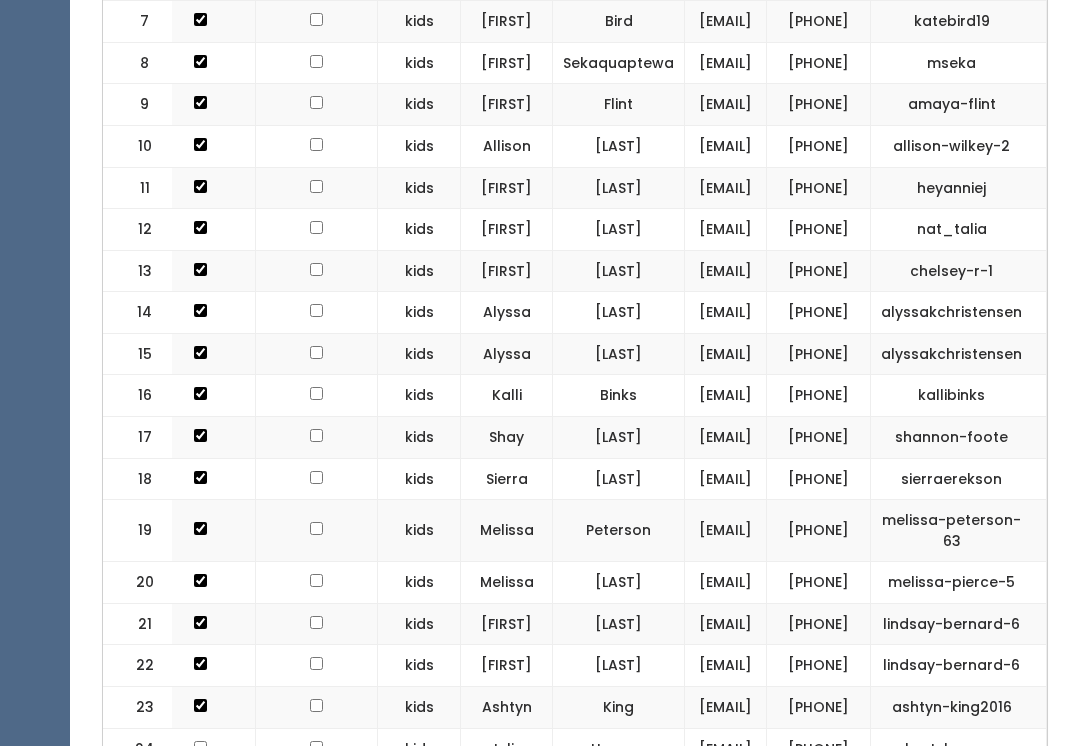 click on "[PHONE]" at bounding box center [819, 22] 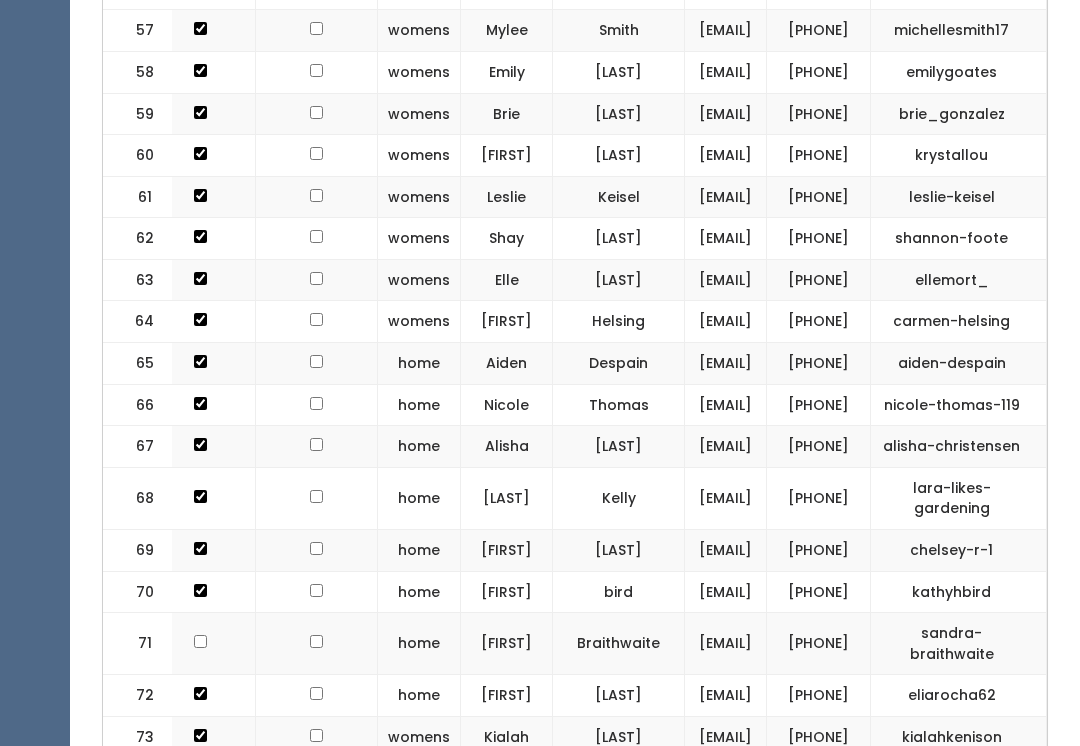 scroll, scrollTop: 3106, scrollLeft: 0, axis: vertical 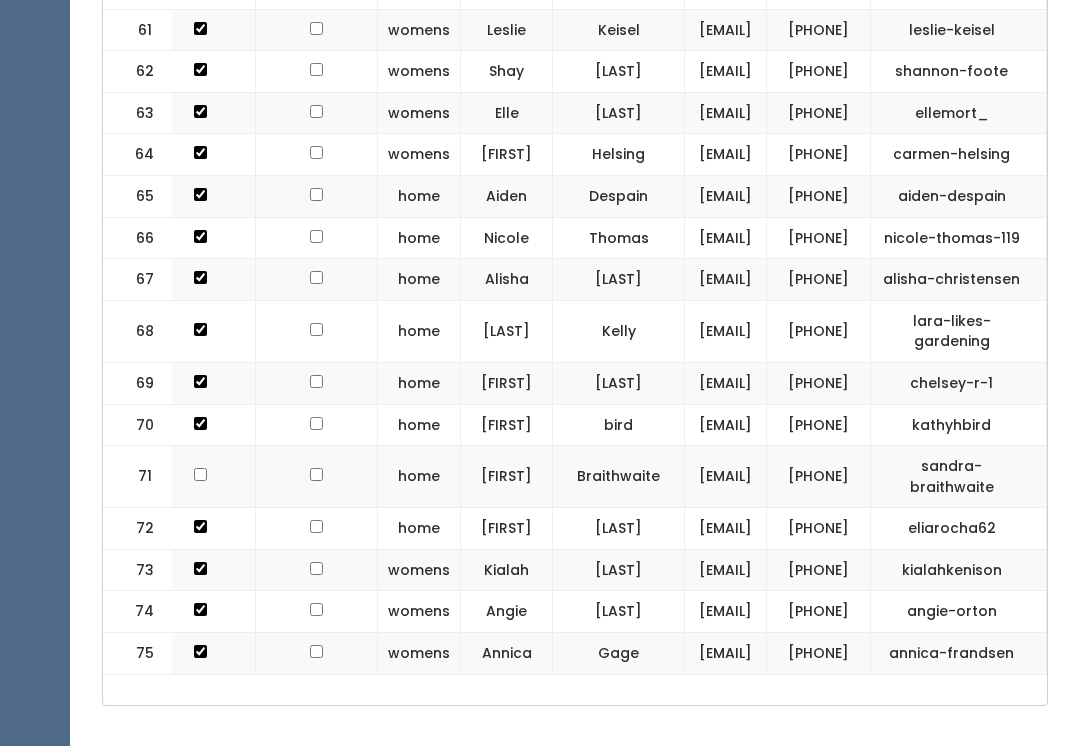 click on "[PHONE]" at bounding box center [819, -697] 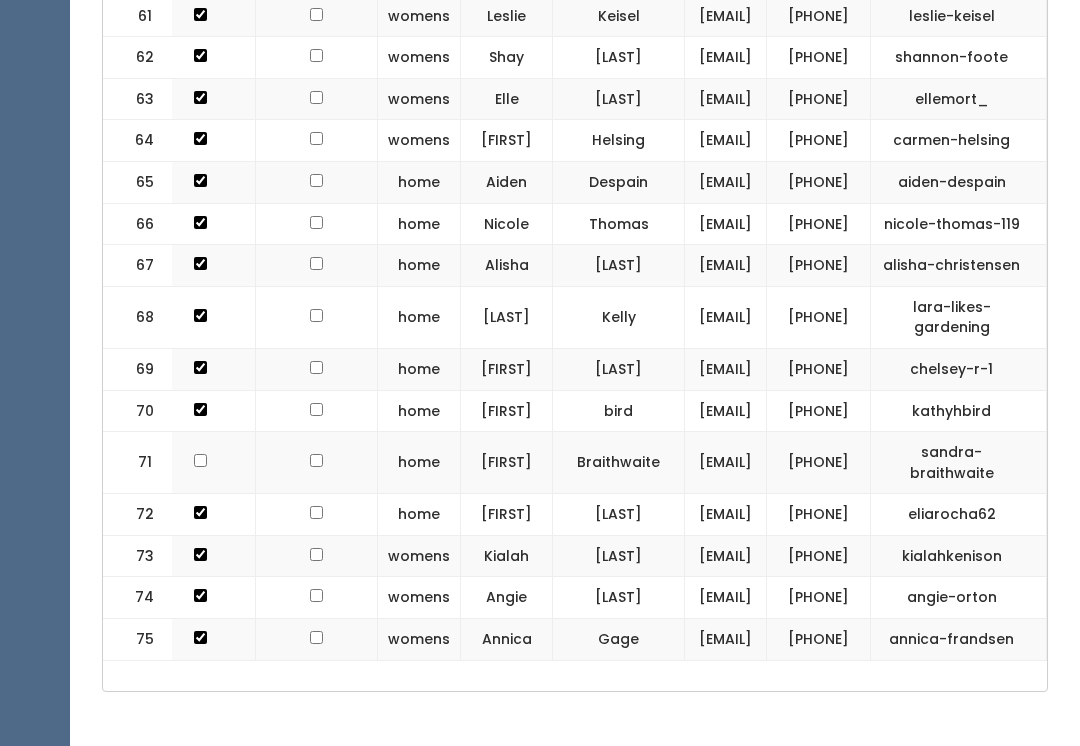 scroll, scrollTop: 3293, scrollLeft: 0, axis: vertical 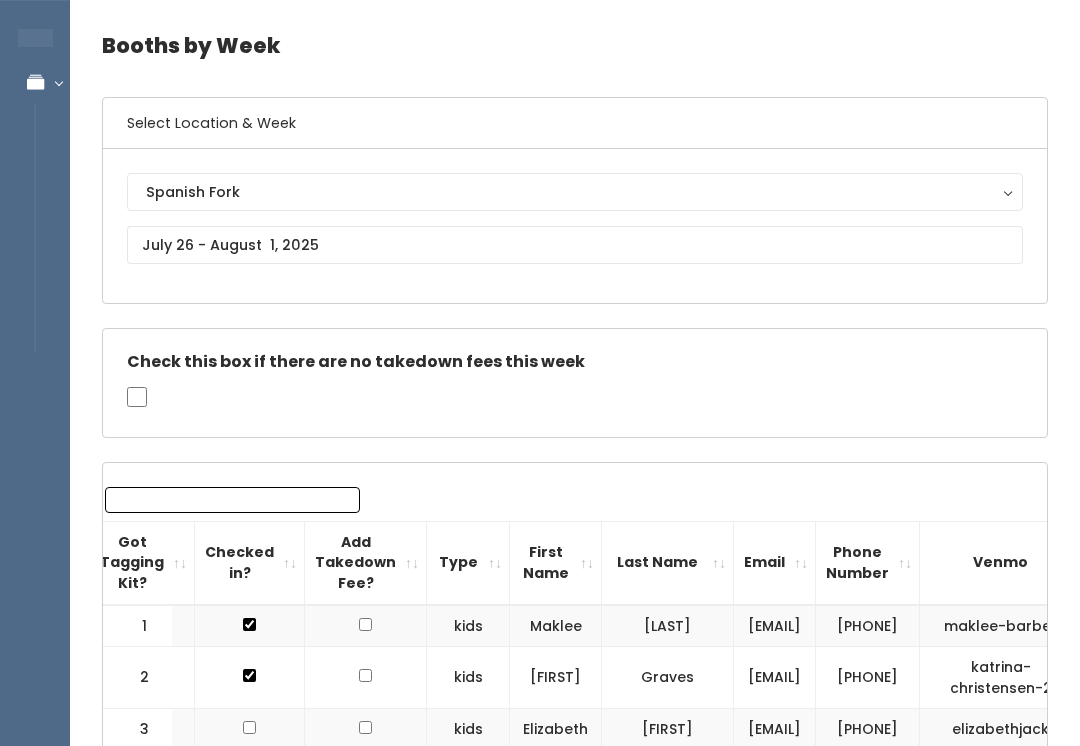 click on "Search:" at bounding box center [232, 500] 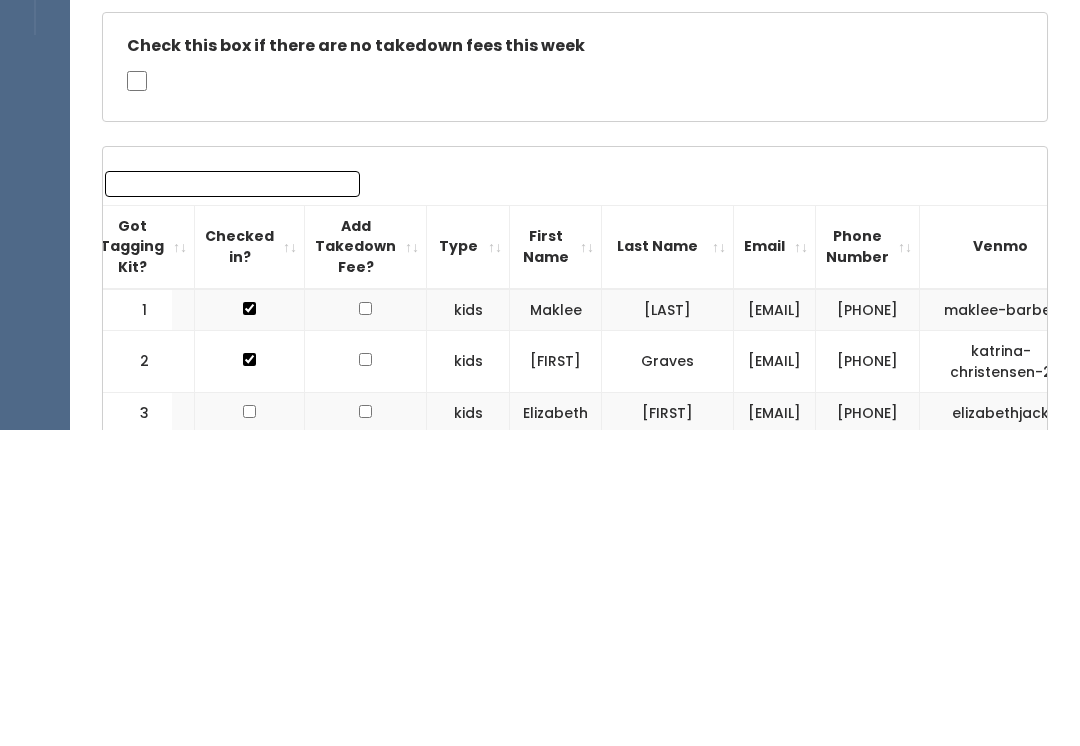 type on "E" 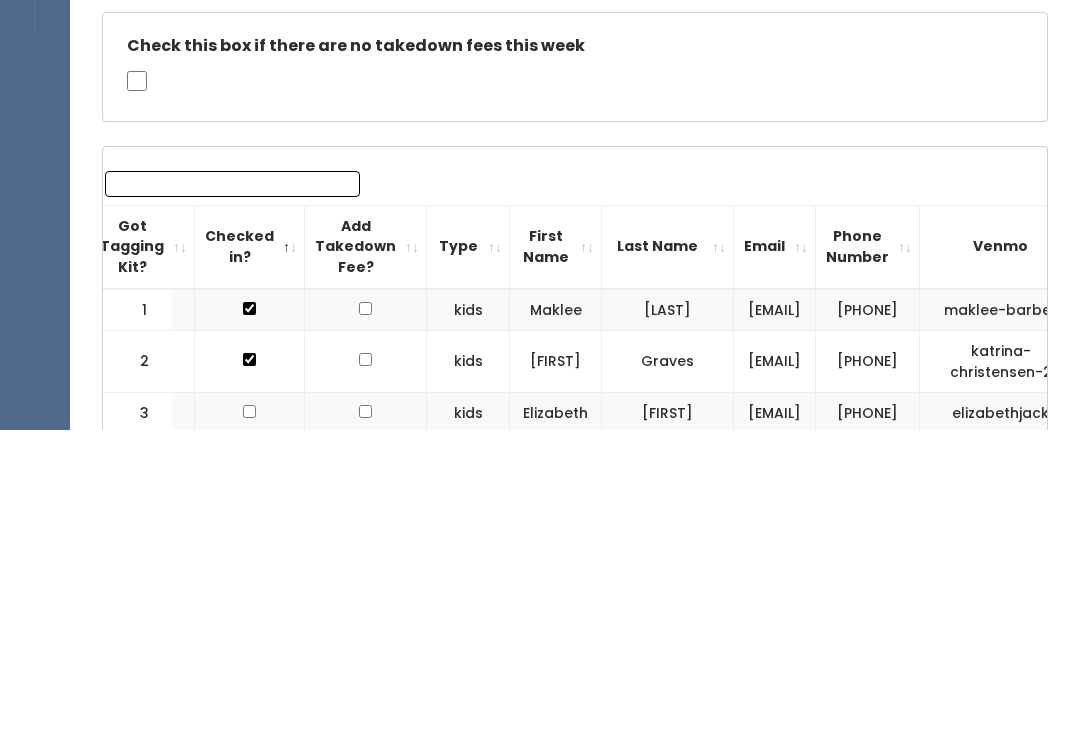 scroll, scrollTop: 382, scrollLeft: 0, axis: vertical 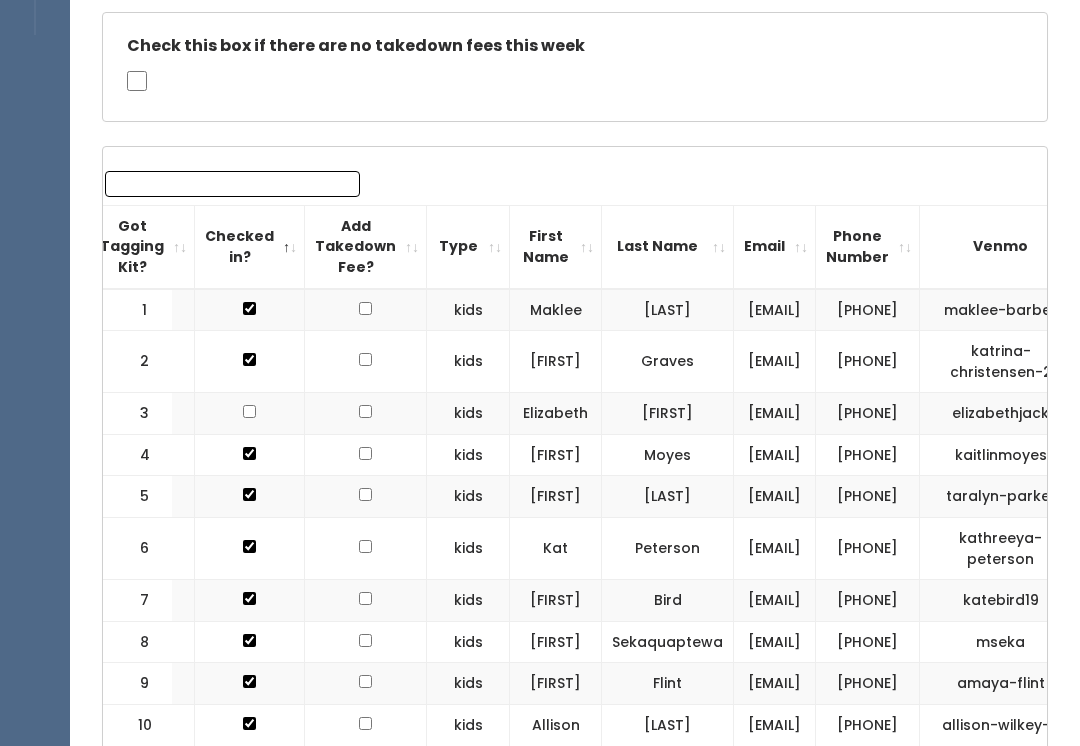 click on "Search:" at bounding box center [232, 184] 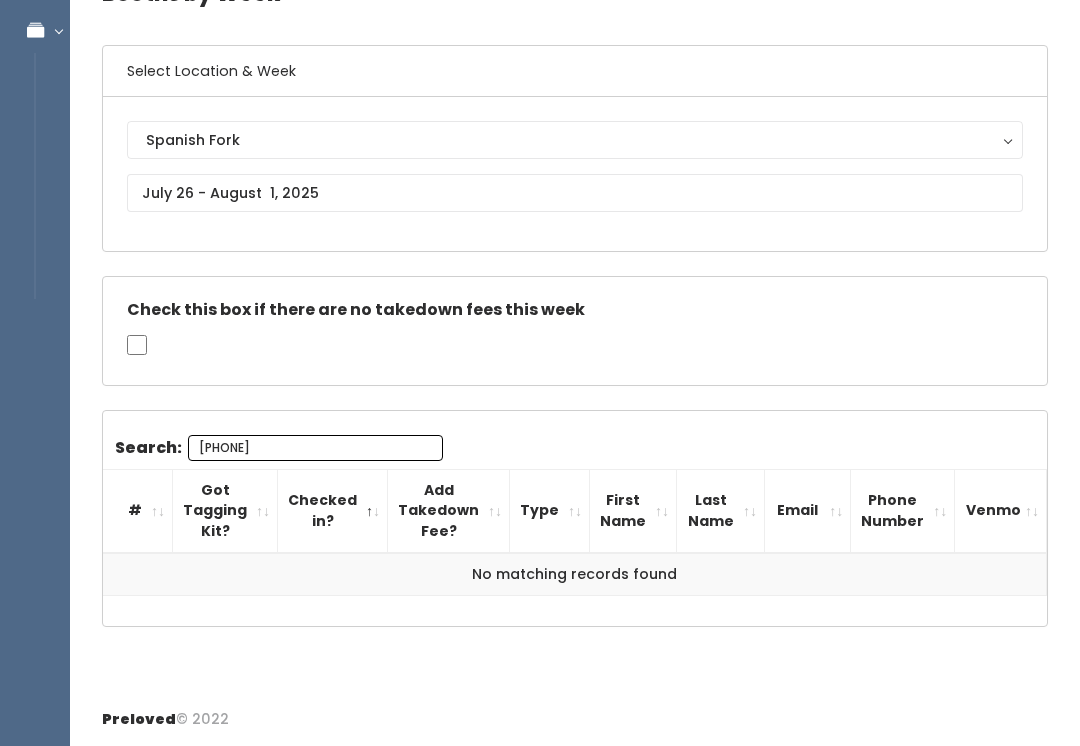 scroll, scrollTop: 88, scrollLeft: 0, axis: vertical 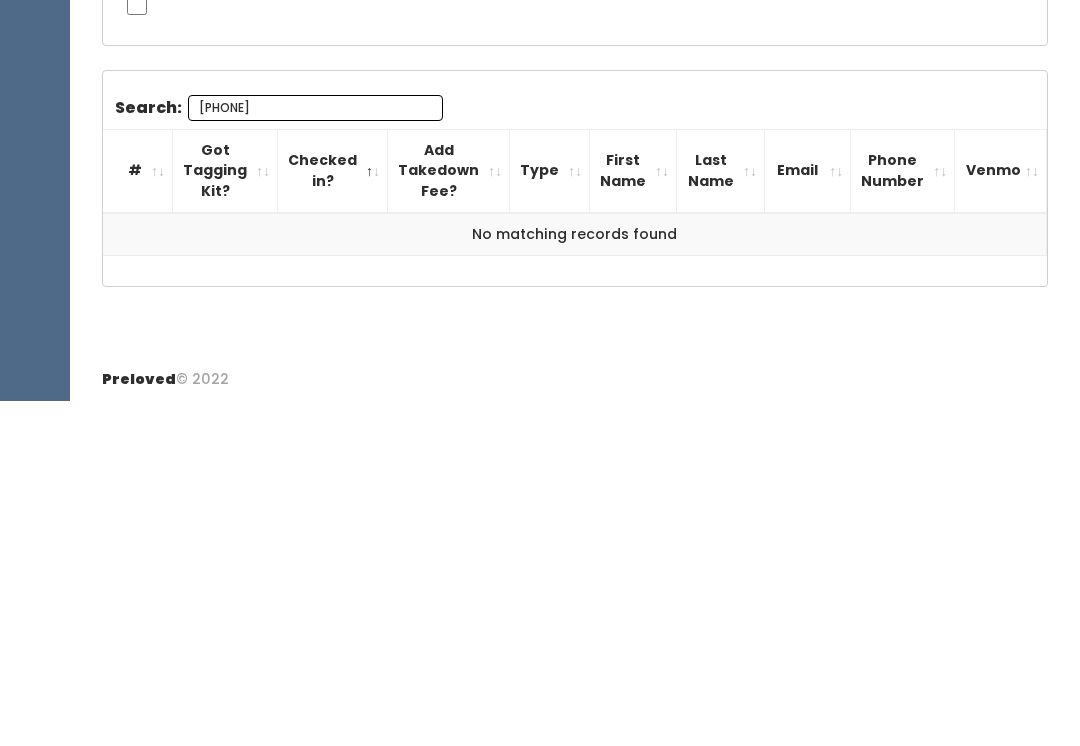 click on "[PHONE]" at bounding box center [315, 453] 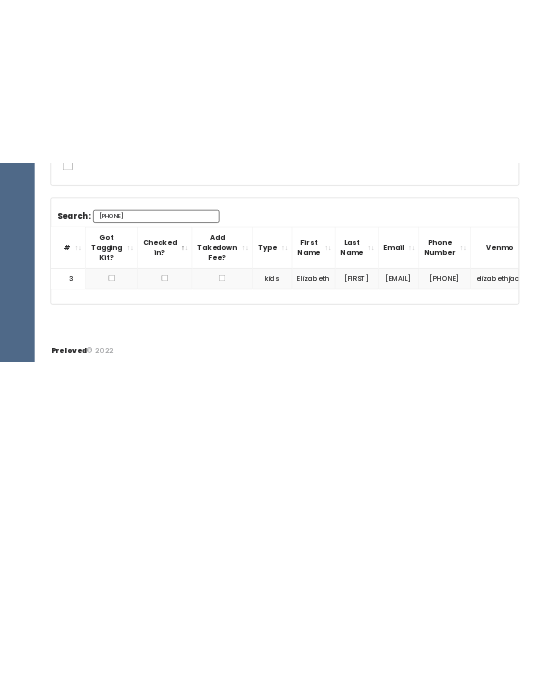 scroll, scrollTop: 107, scrollLeft: 0, axis: vertical 